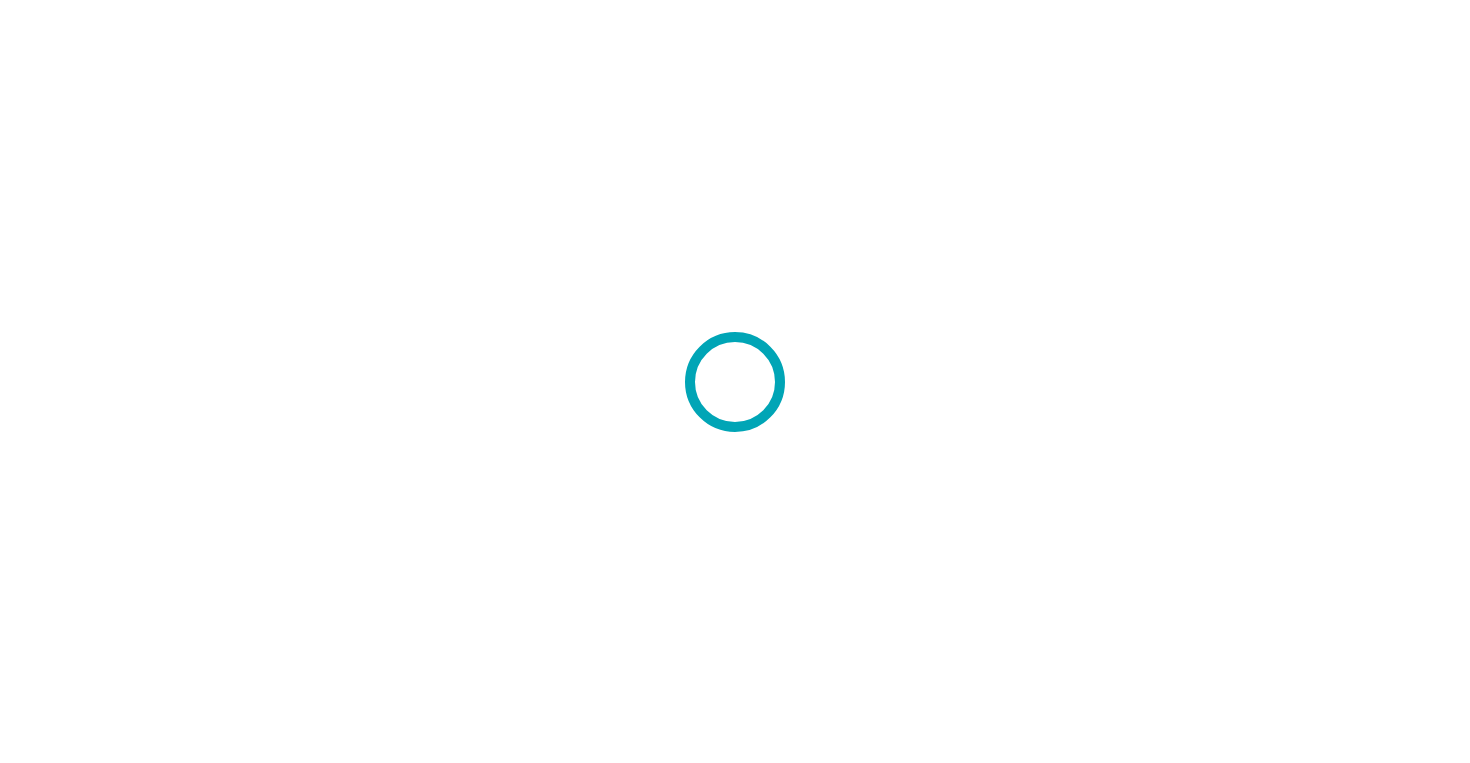 scroll, scrollTop: 0, scrollLeft: 0, axis: both 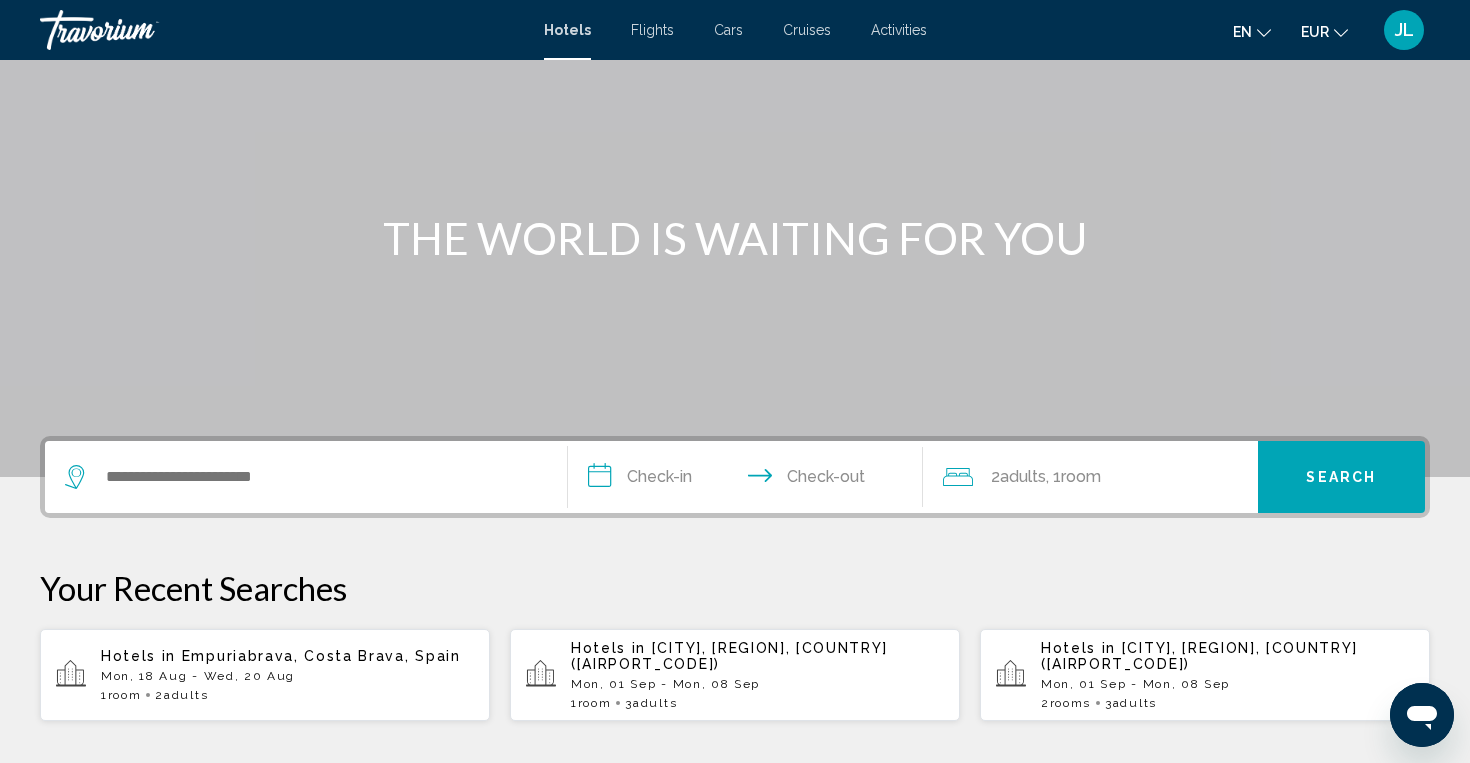 click on "**********" at bounding box center (735, 477) 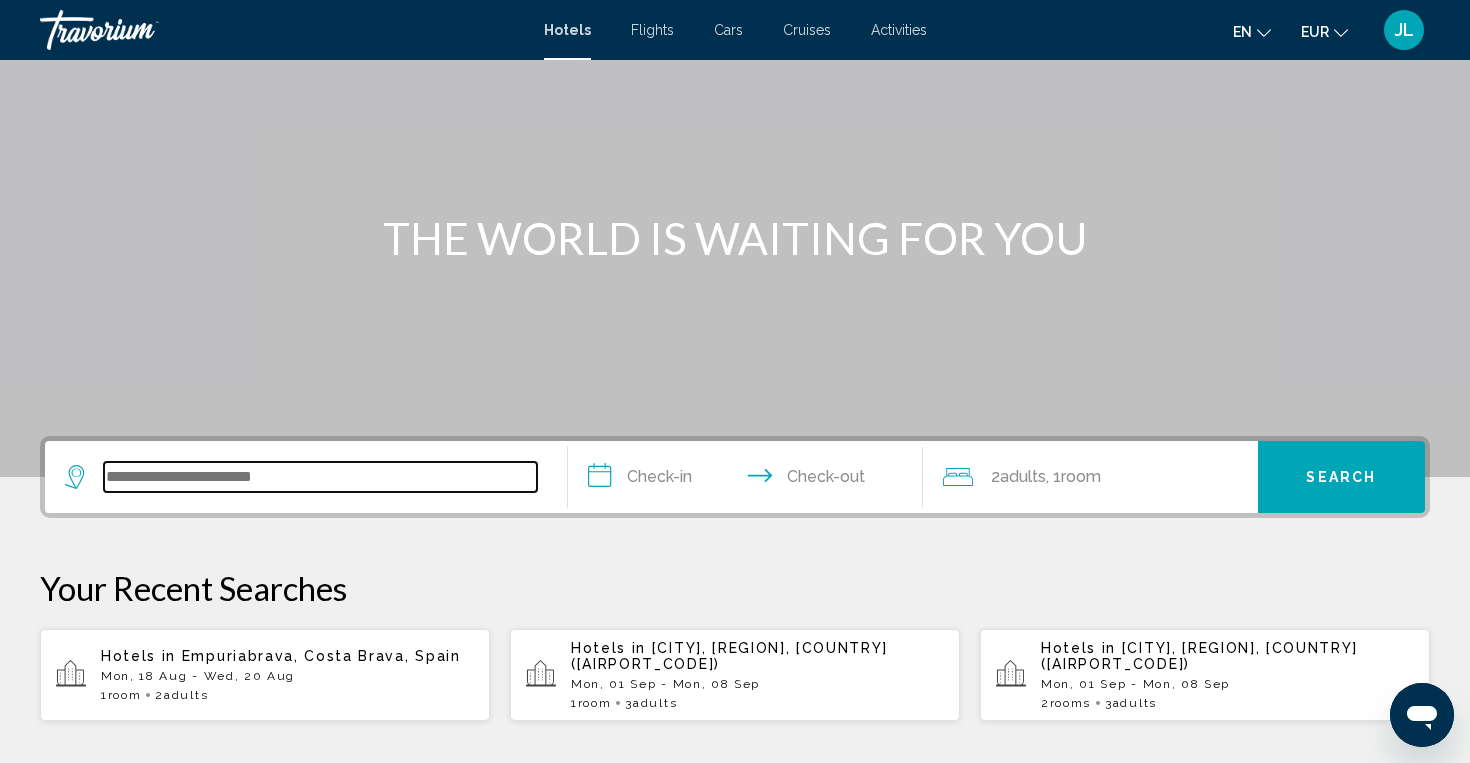 click at bounding box center (320, 477) 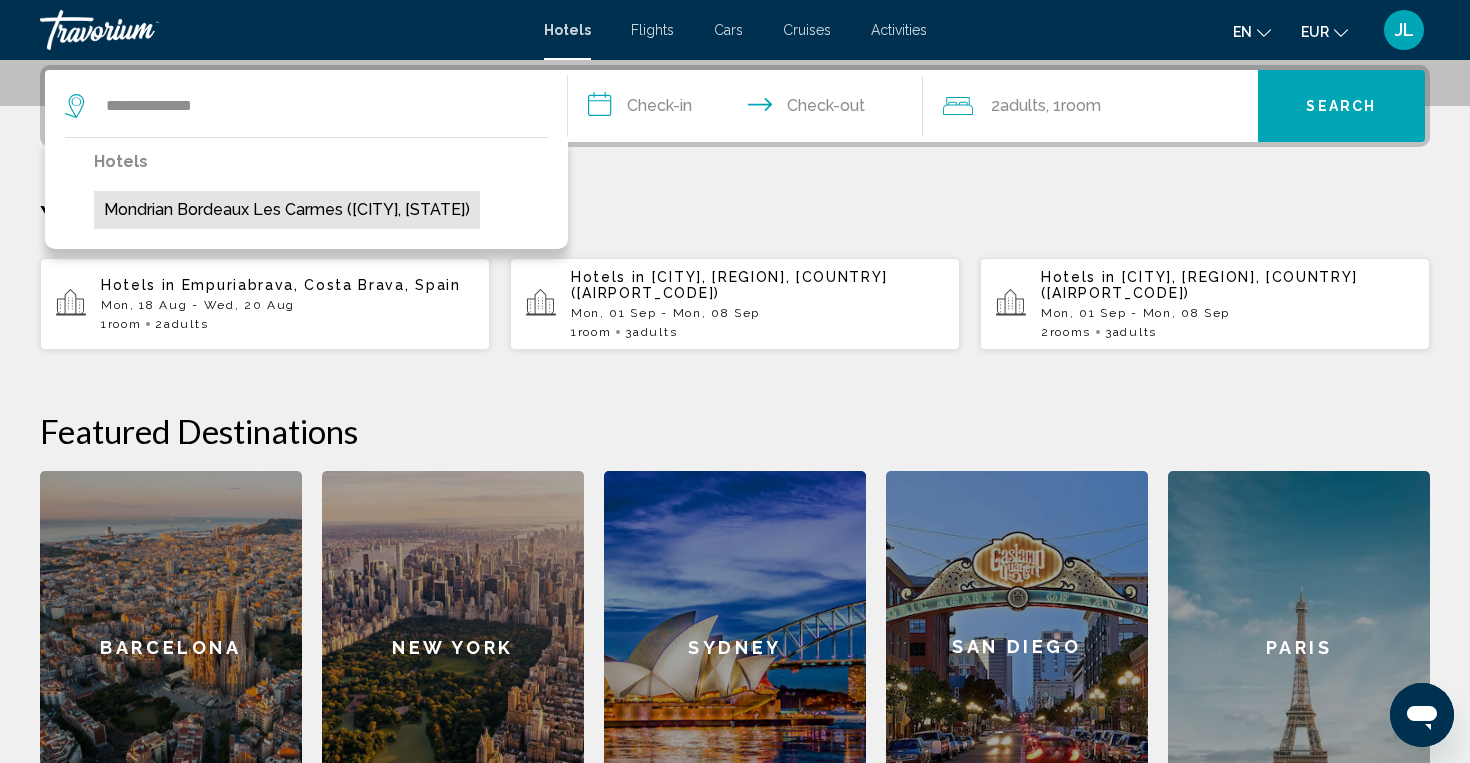 click on "Mondrian Bordeaux Les Carmes ([CITY], [STATE])" at bounding box center (287, 210) 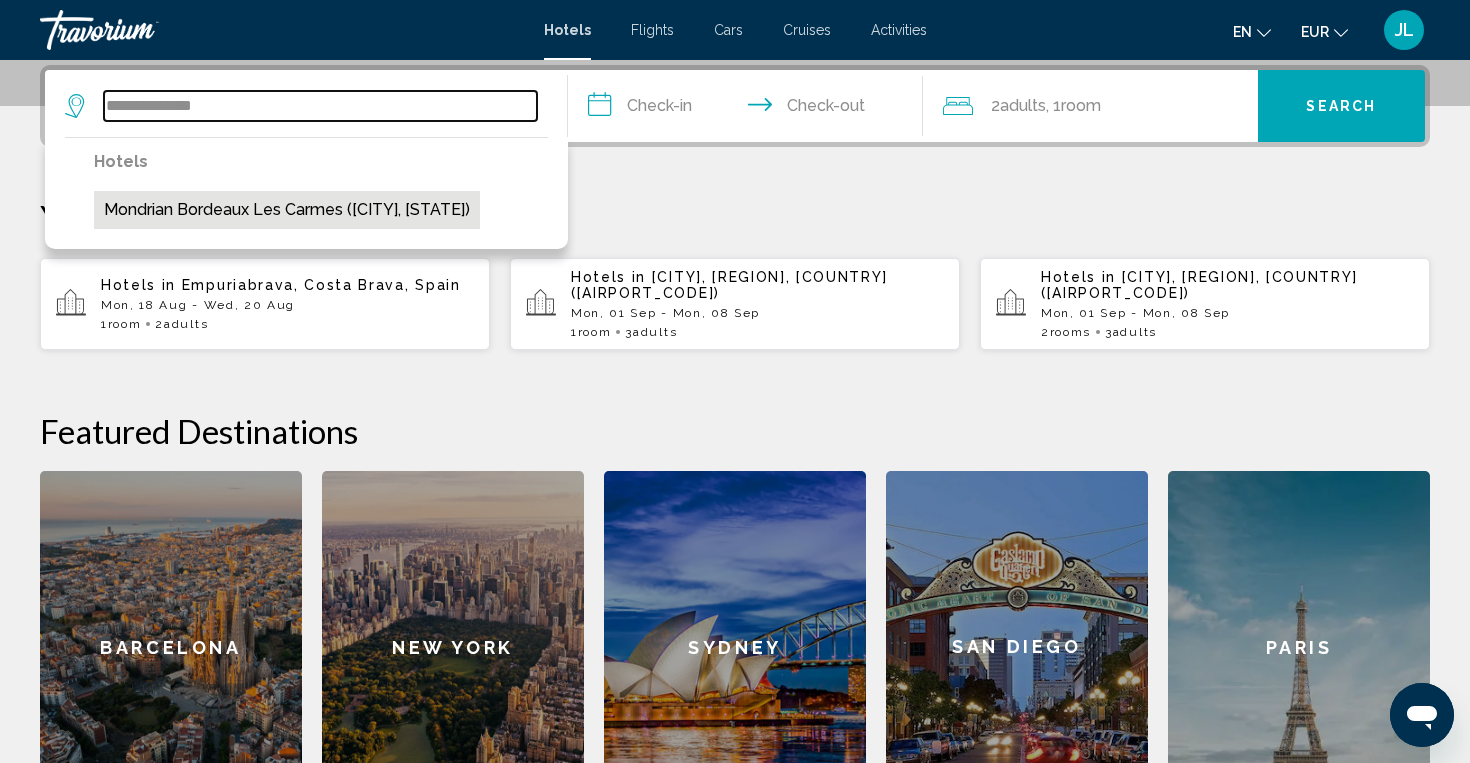 type on "**********" 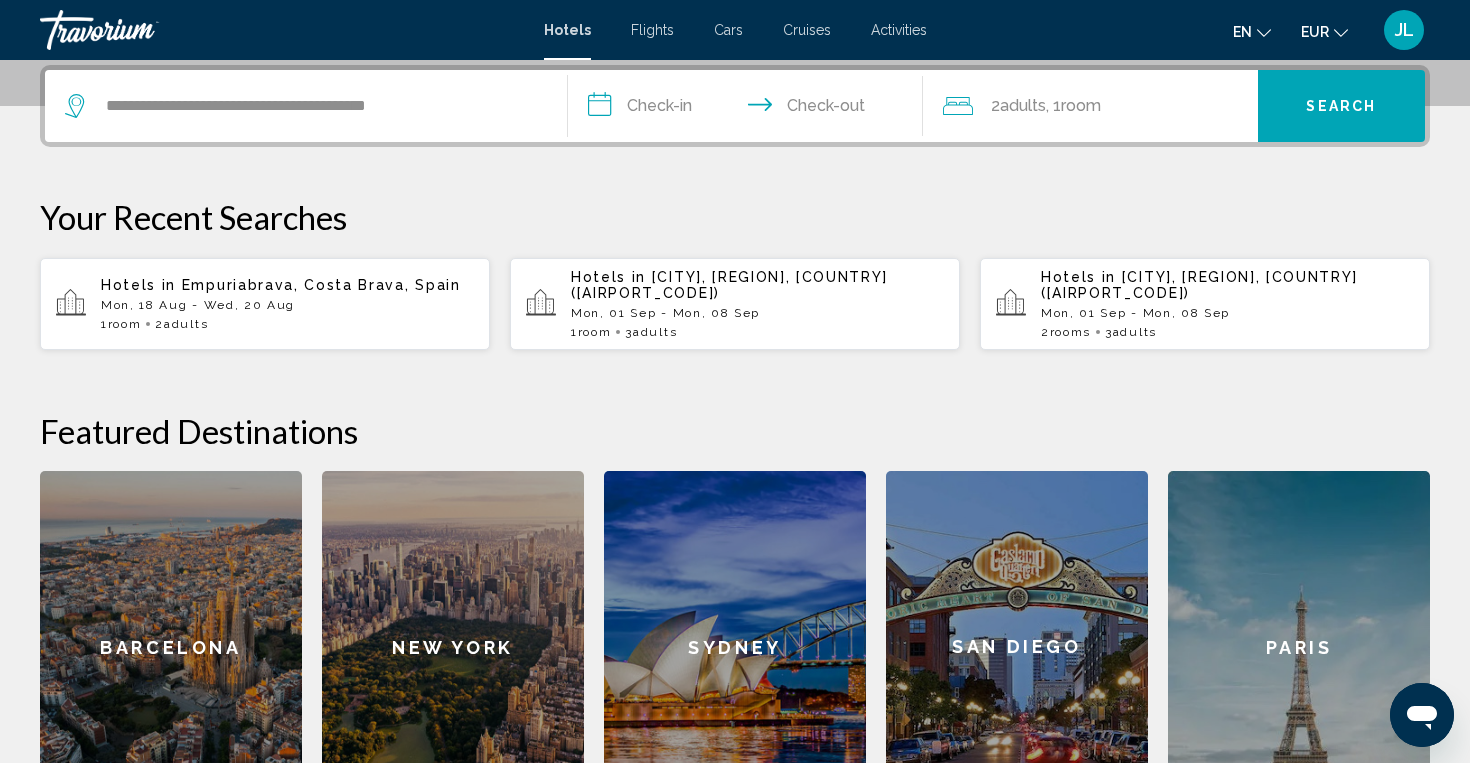 click on "**********" at bounding box center (749, 109) 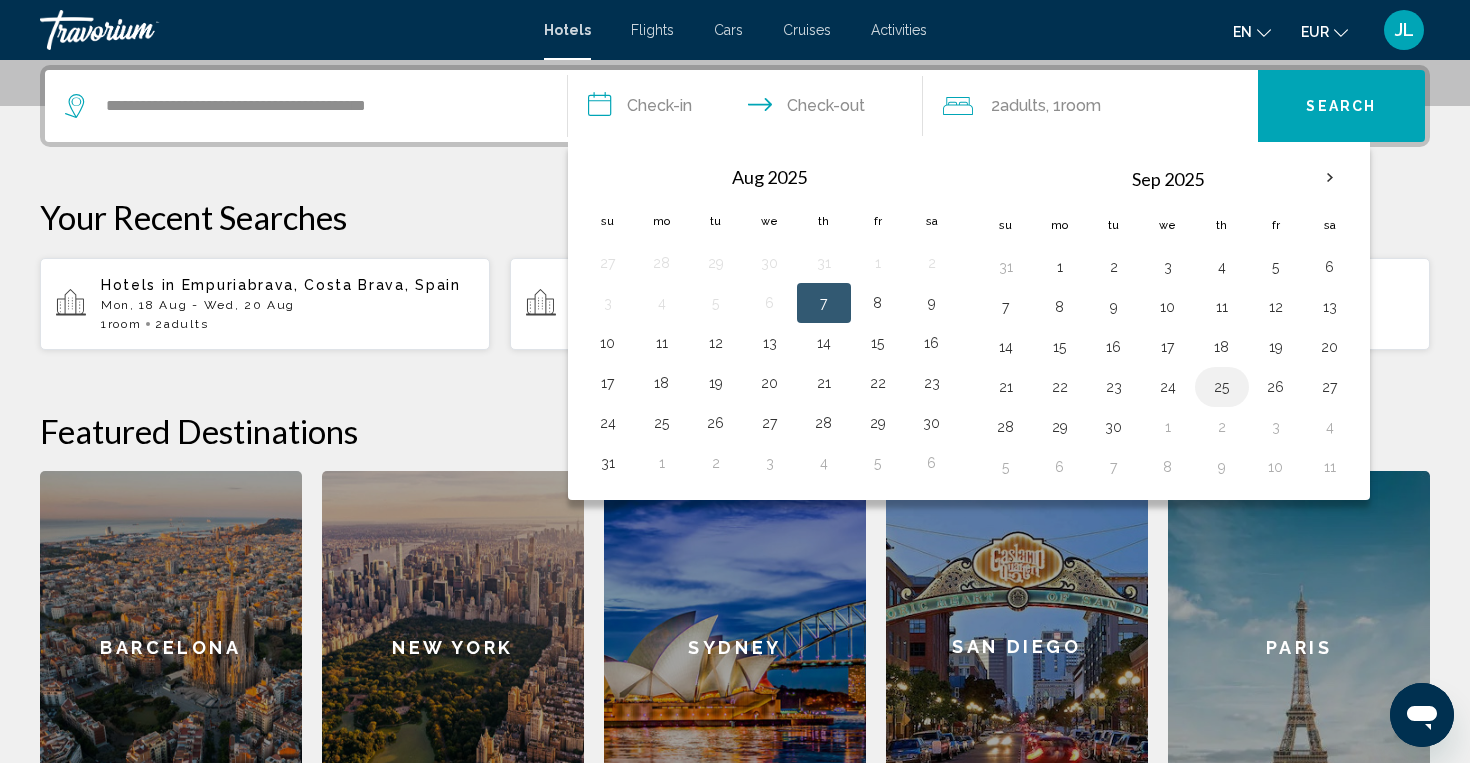 click on "25" at bounding box center [1222, 387] 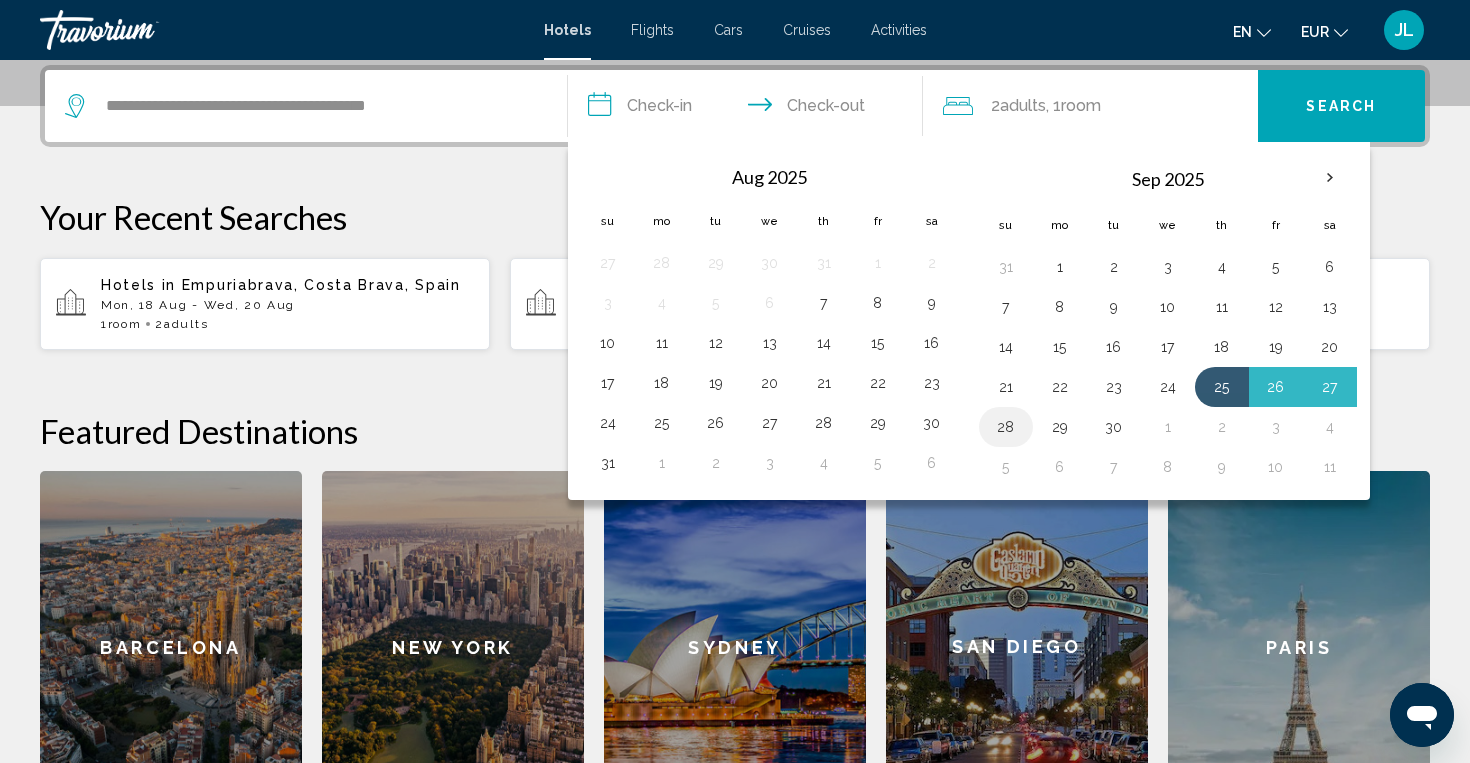 click on "28" at bounding box center (1006, 427) 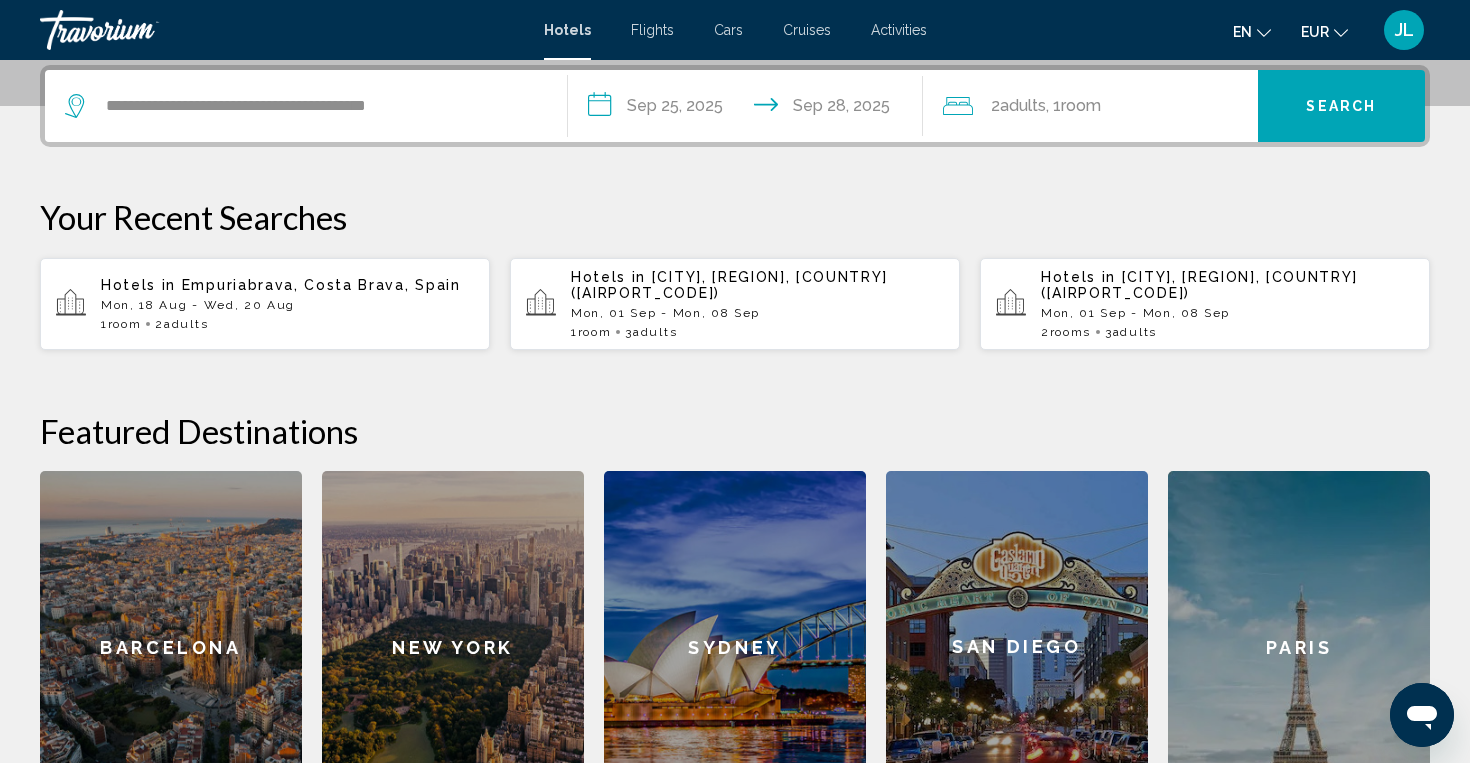 click on "Search" at bounding box center (1341, 107) 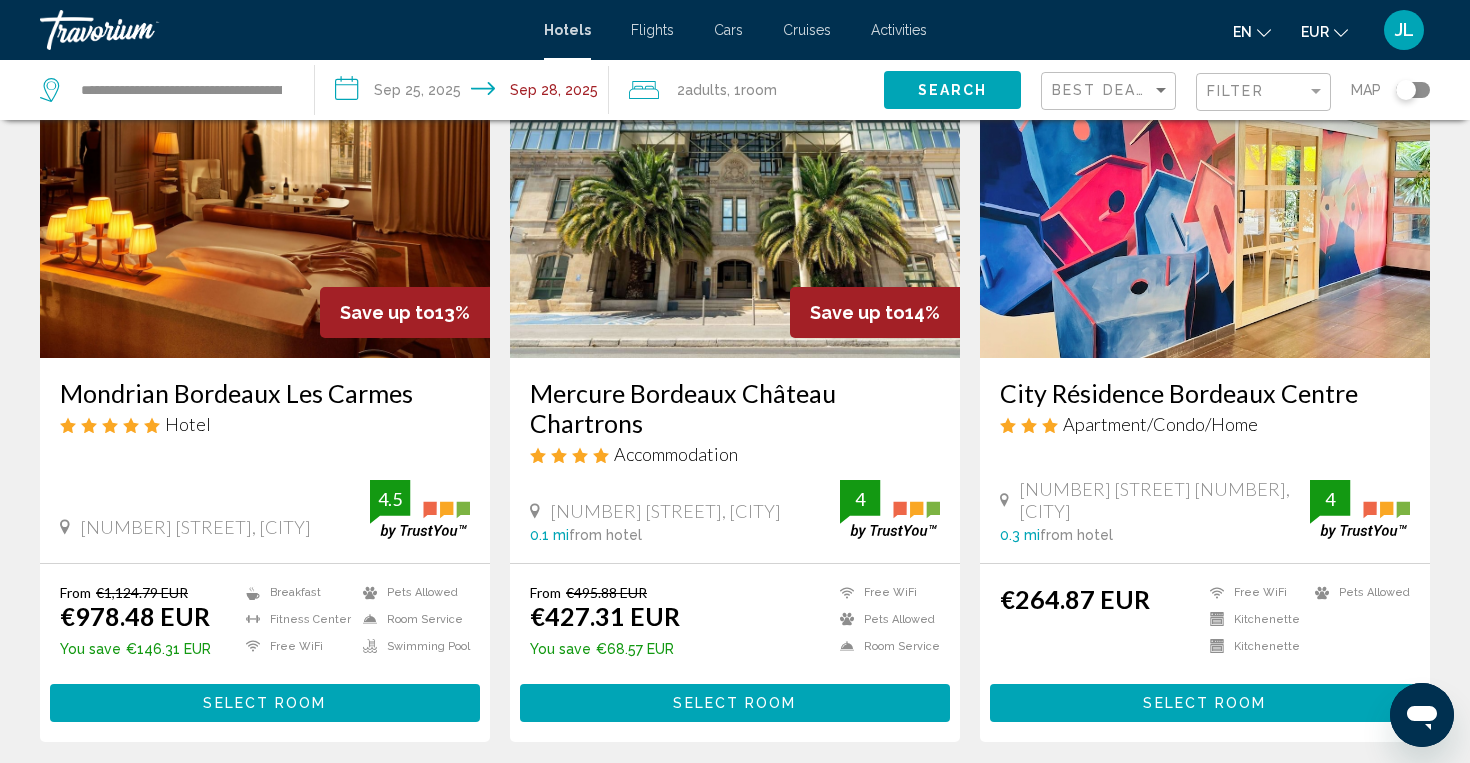 scroll, scrollTop: 155, scrollLeft: 0, axis: vertical 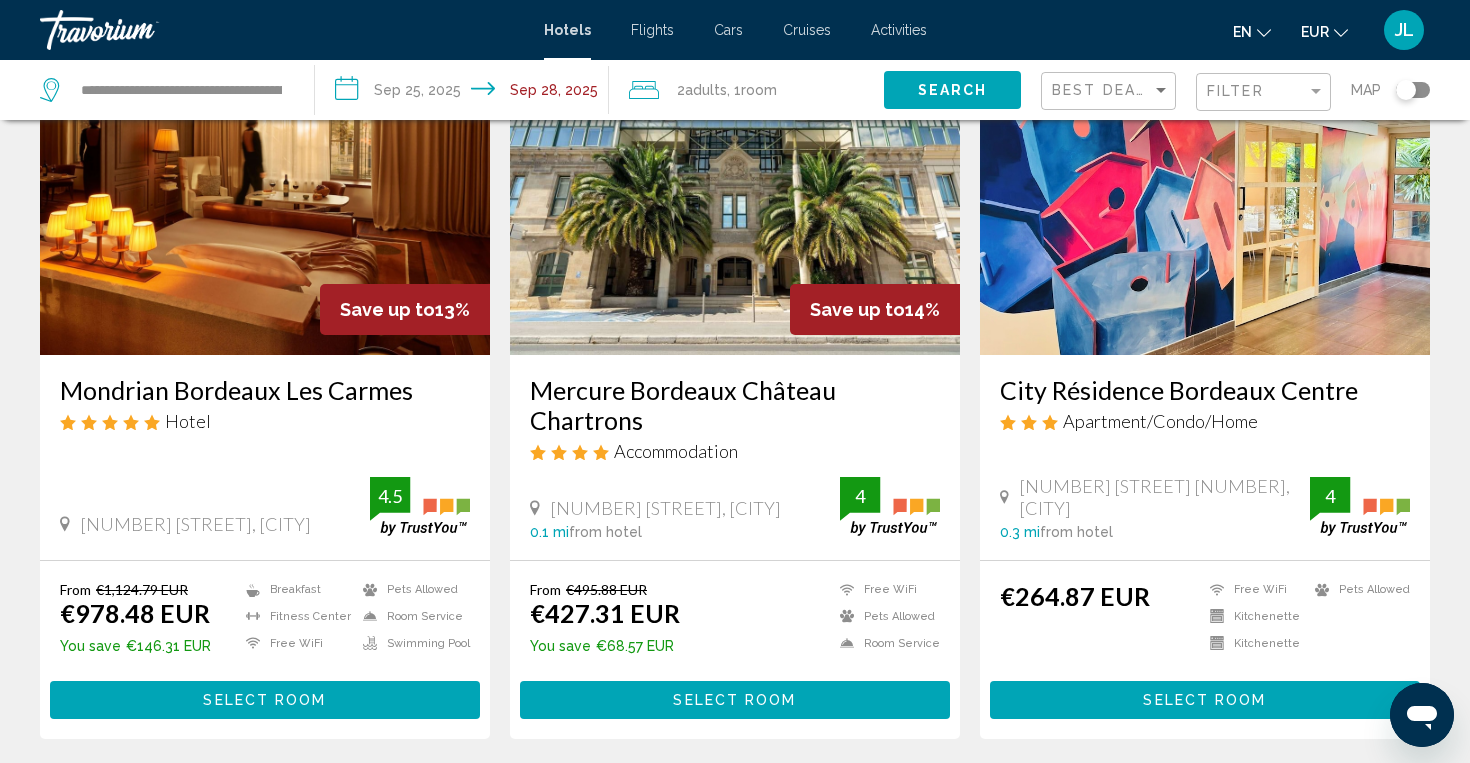 click on "Mondrian Bordeaux Les Carmes" at bounding box center (265, 390) 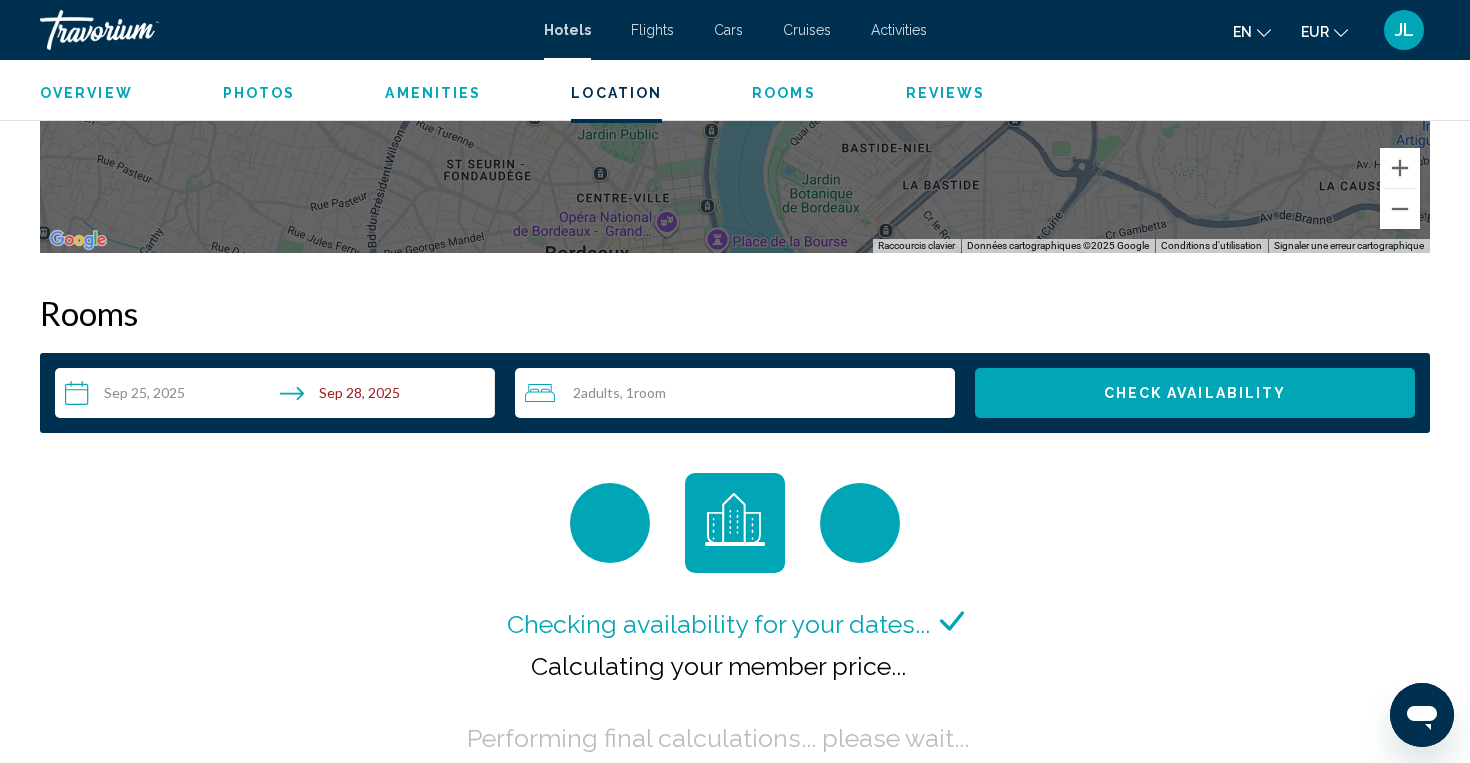 scroll, scrollTop: 2358, scrollLeft: 0, axis: vertical 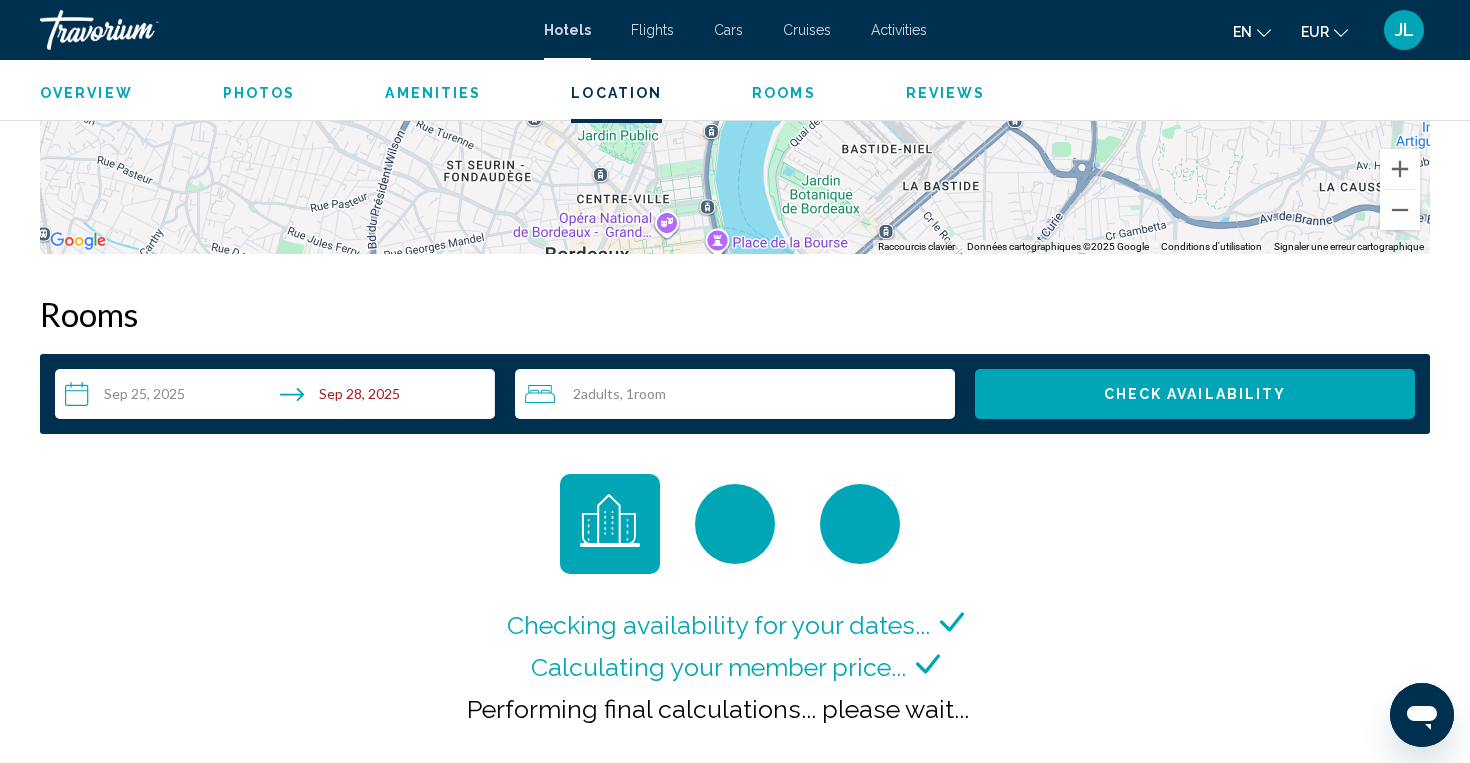click on "**********" at bounding box center (279, 397) 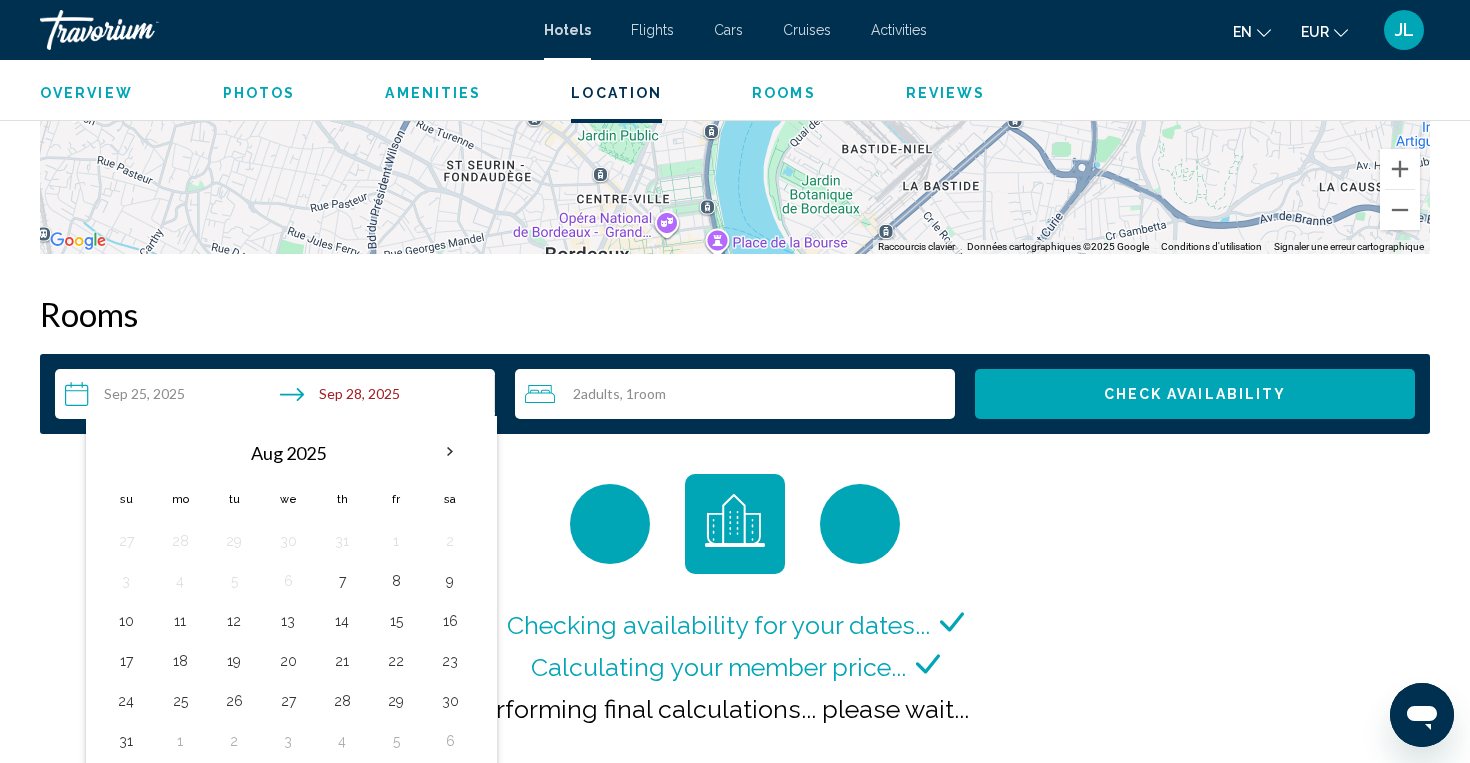 click on "Checking availability for your dates...
Calculating your member price...
Performing final calculations... please wait..." at bounding box center [735, 617] 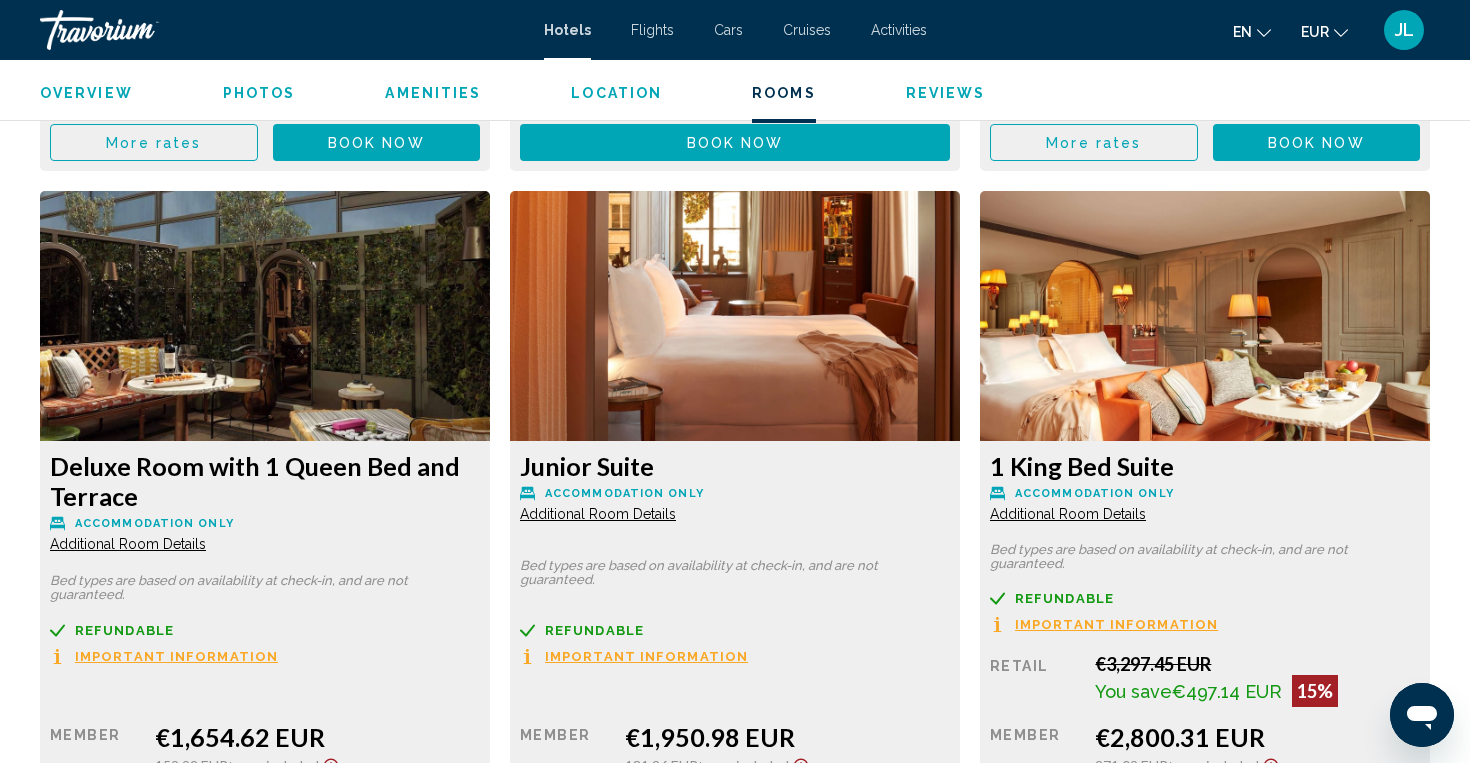 scroll, scrollTop: 4695, scrollLeft: 0, axis: vertical 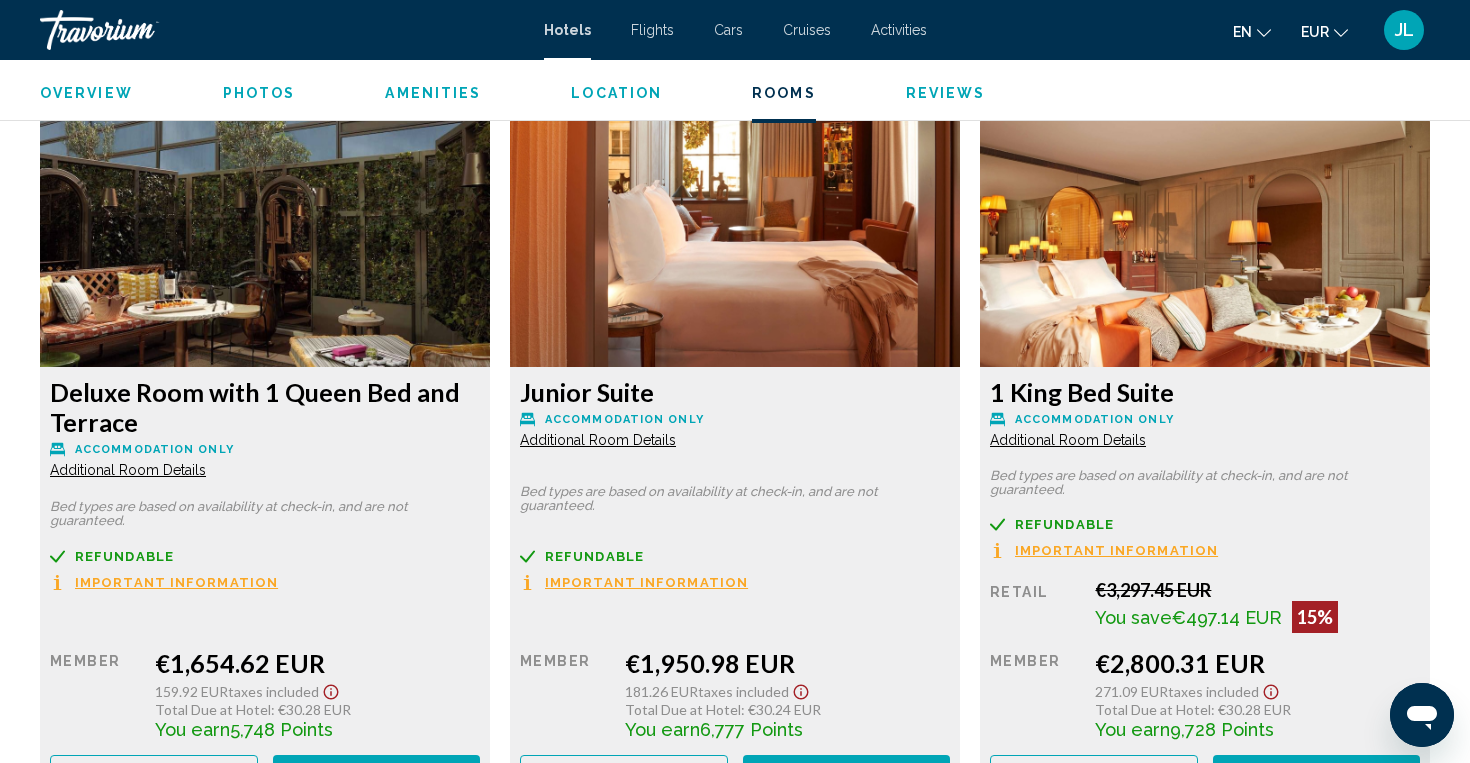 click at bounding box center [265, -1840] 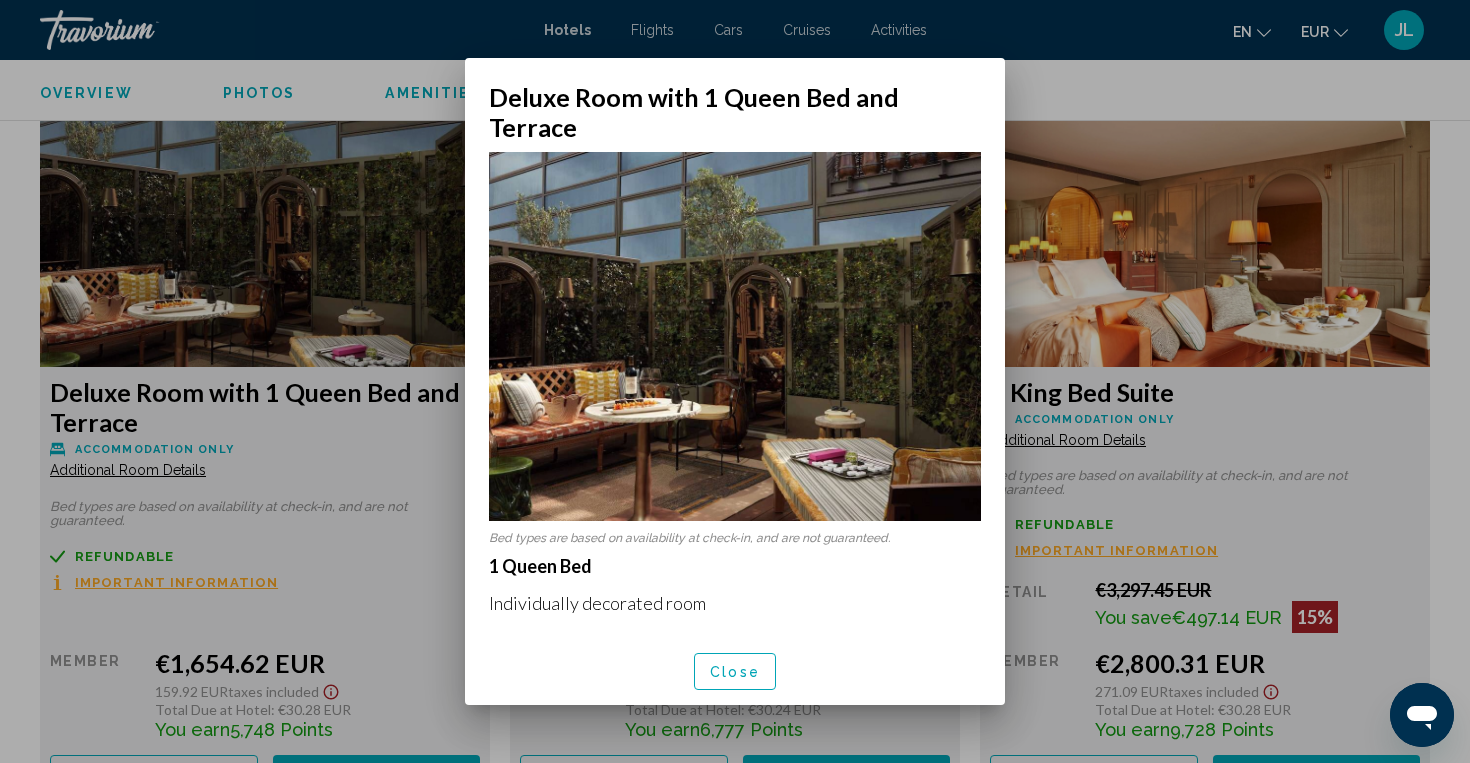 click on "Close" at bounding box center (735, 672) 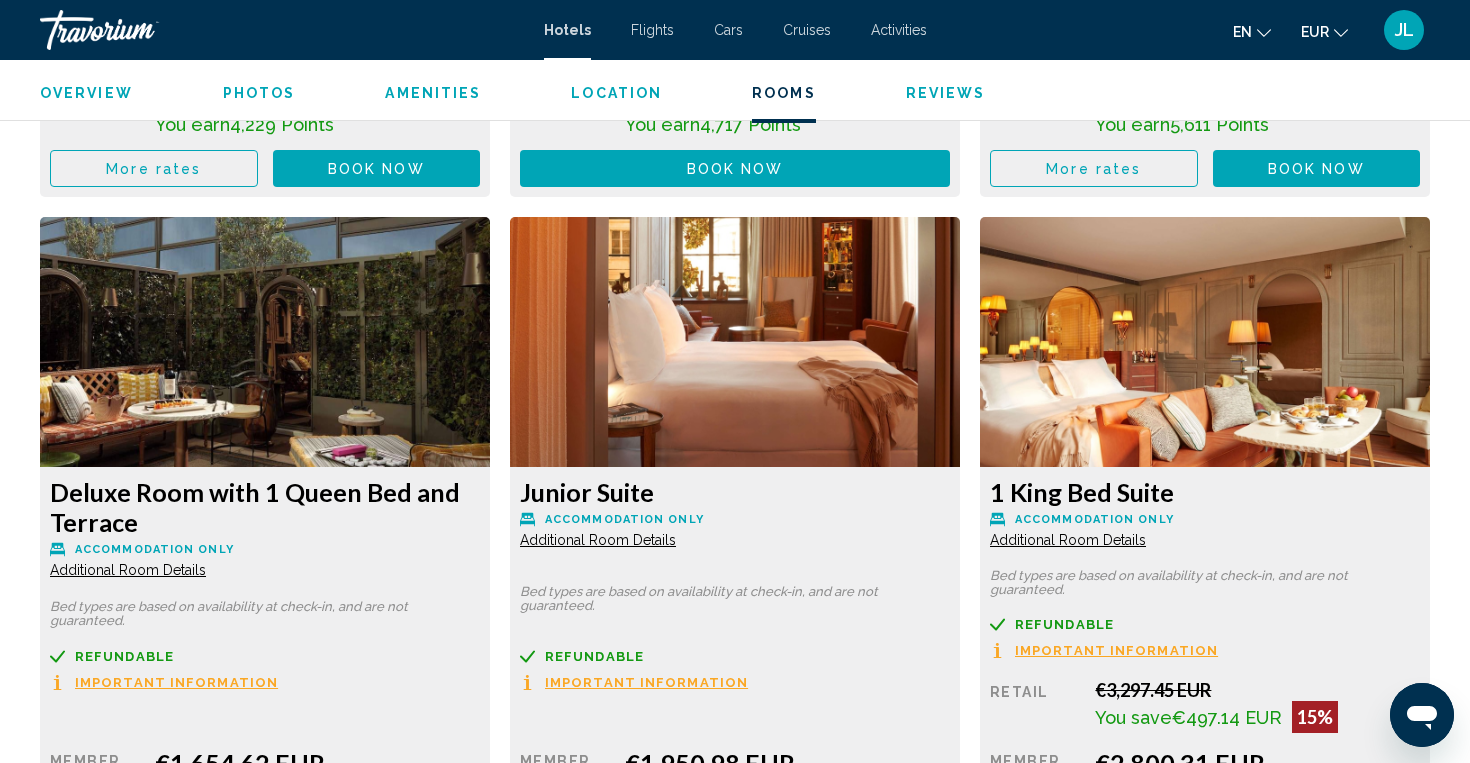 scroll, scrollTop: 4698, scrollLeft: 0, axis: vertical 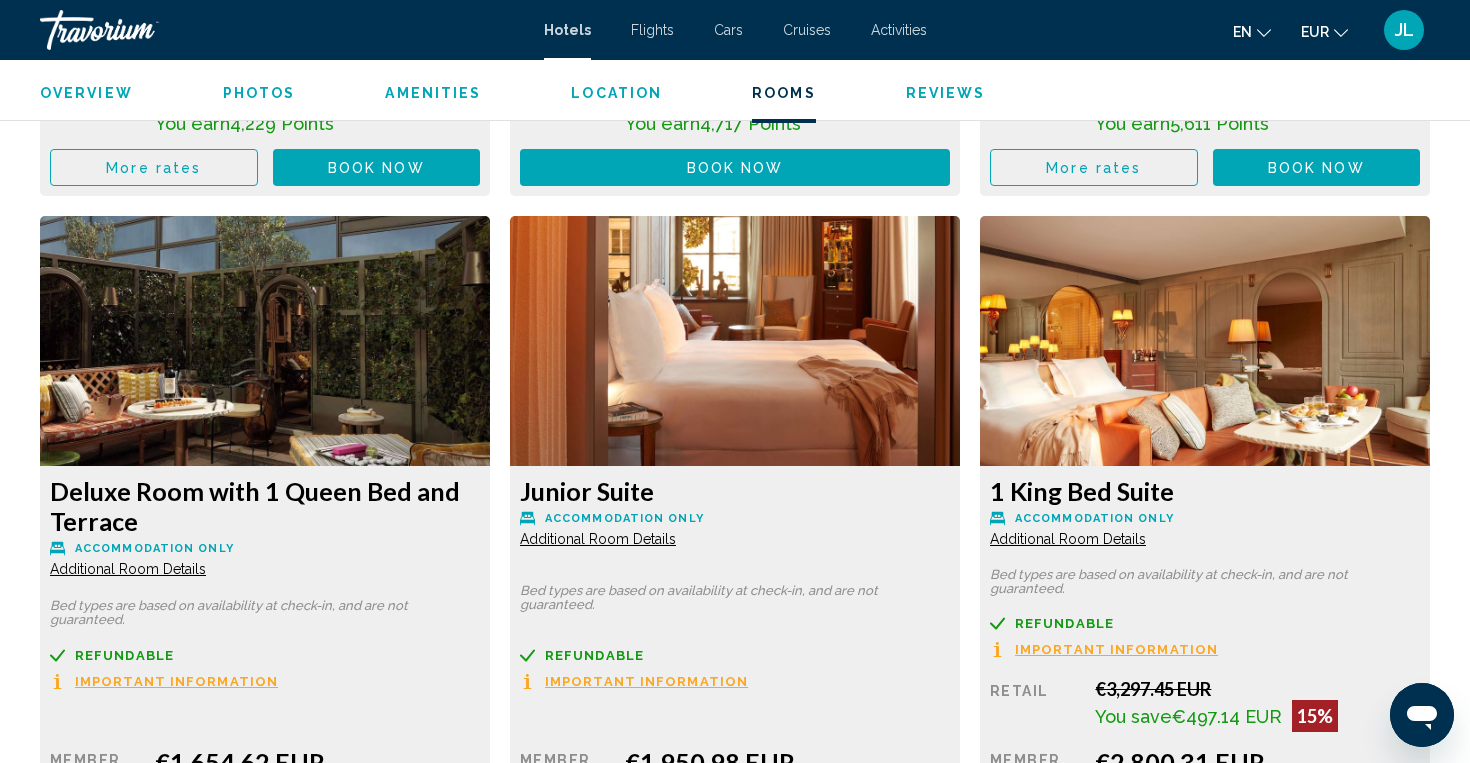 click at bounding box center (265, -1741) 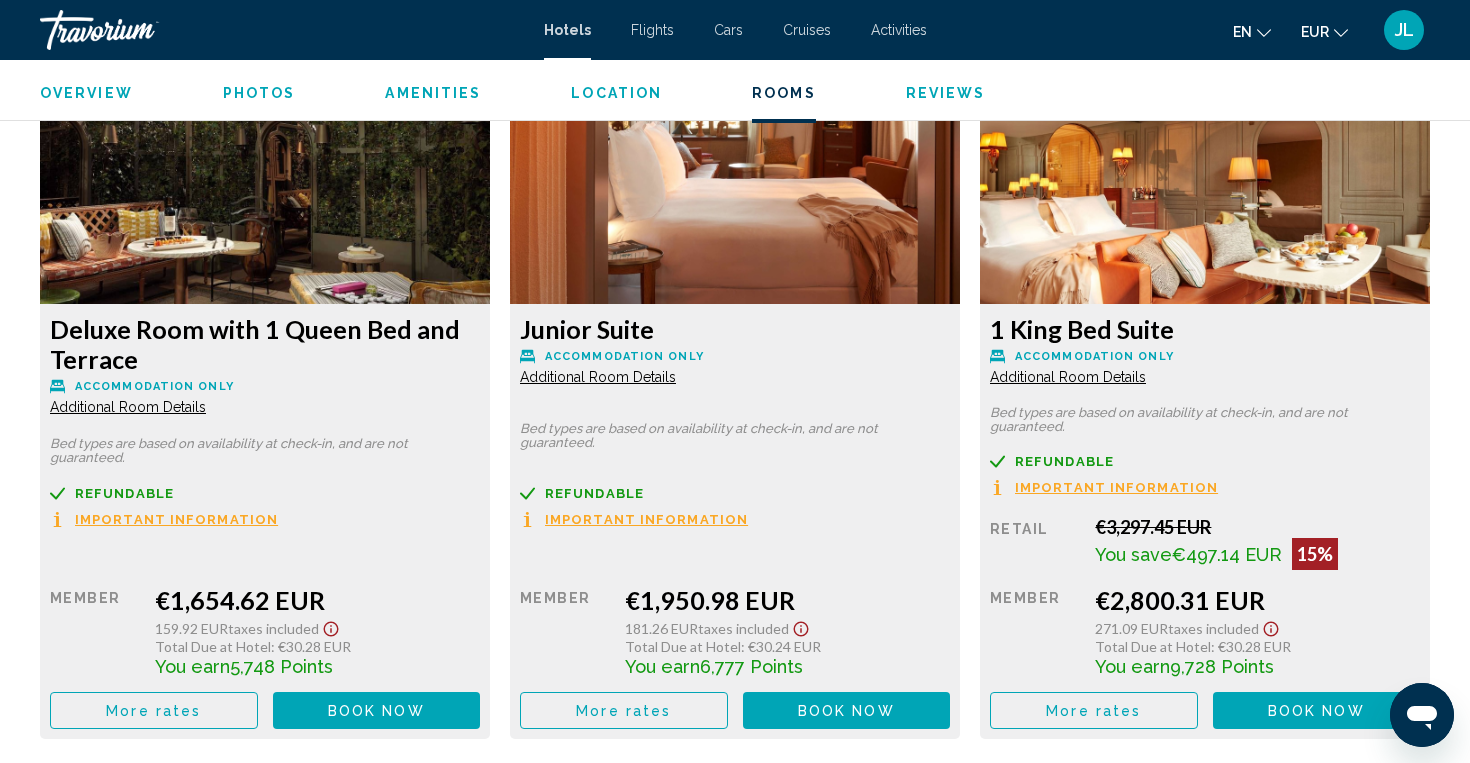 scroll, scrollTop: 4857, scrollLeft: 0, axis: vertical 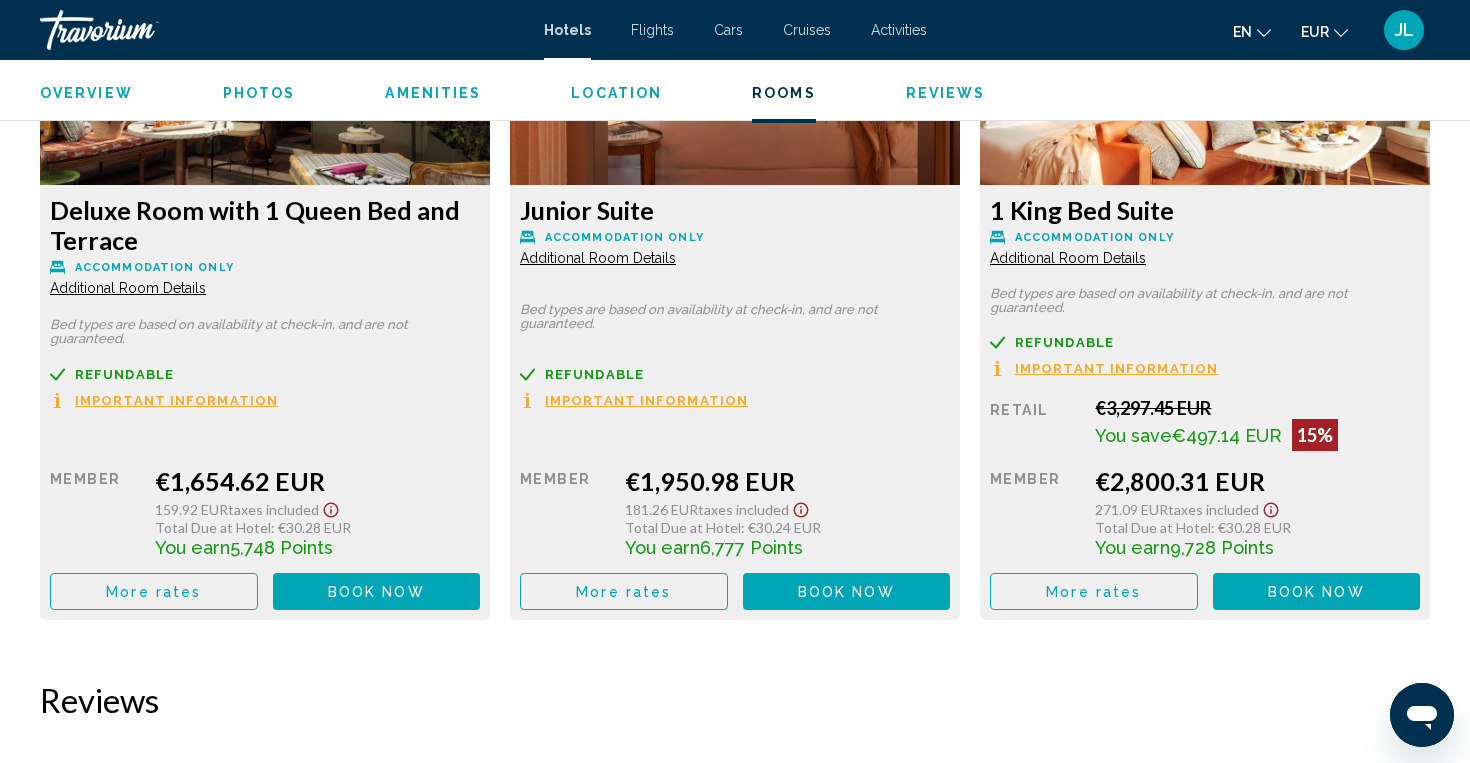 click on "Important Information" at bounding box center [176, -1714] 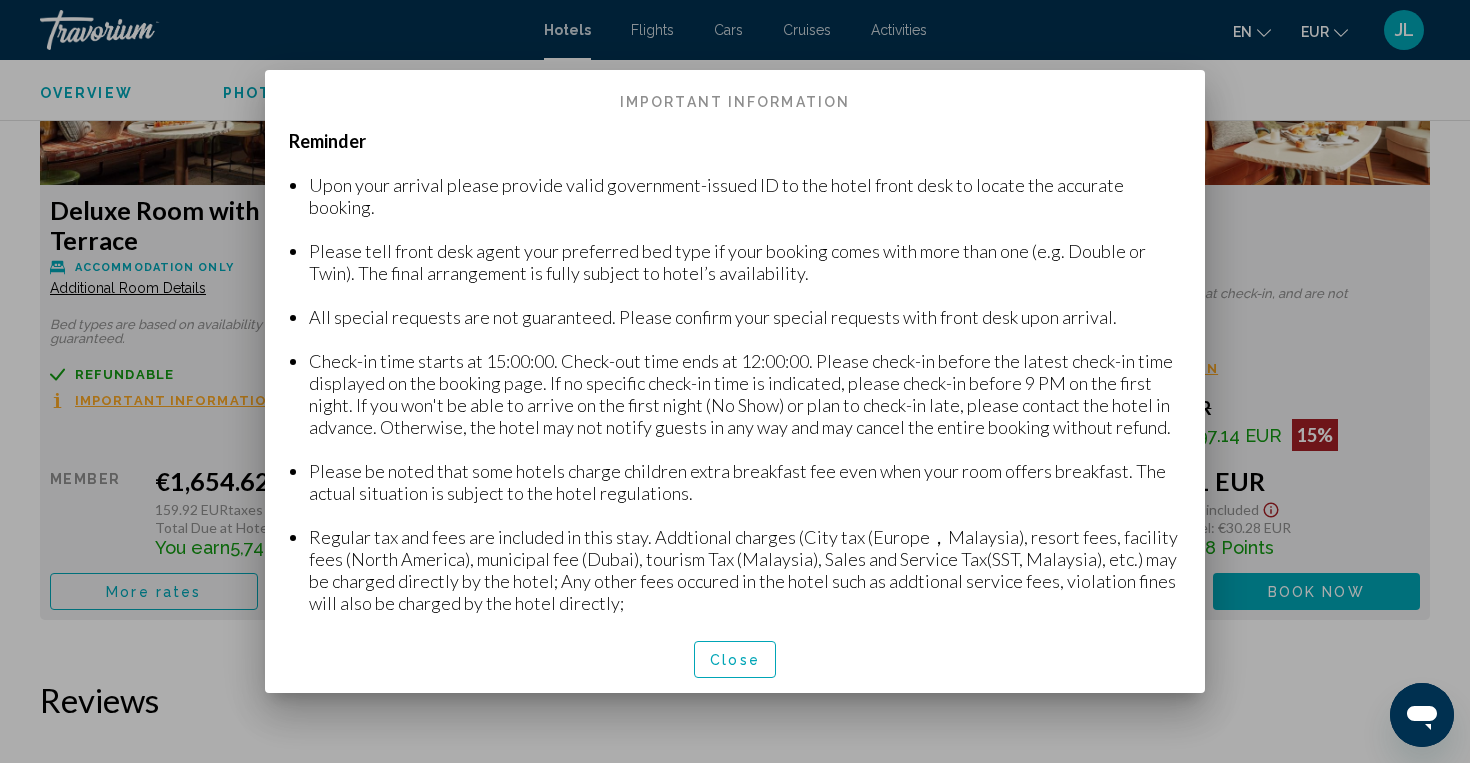 scroll, scrollTop: 0, scrollLeft: 0, axis: both 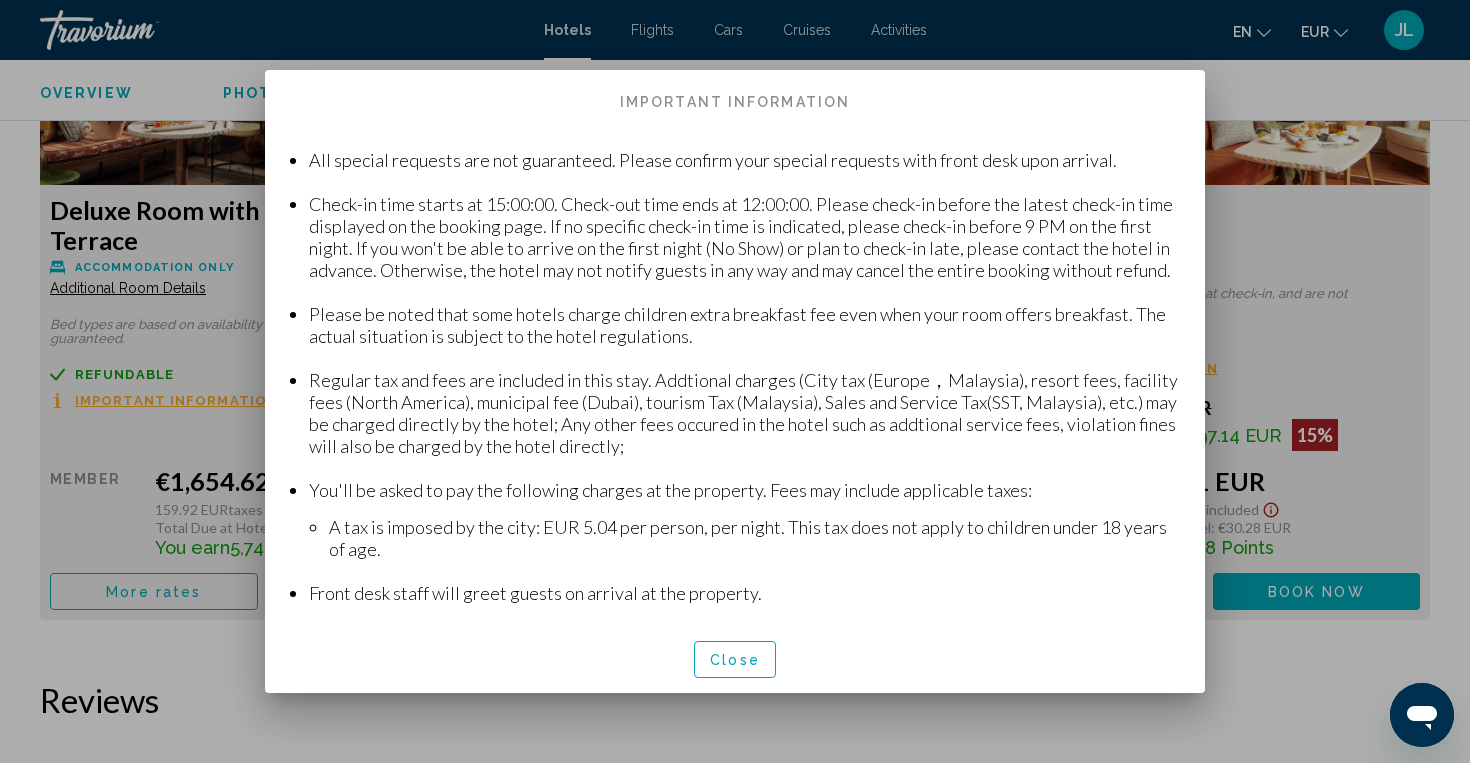 click on "Close" at bounding box center (735, 659) 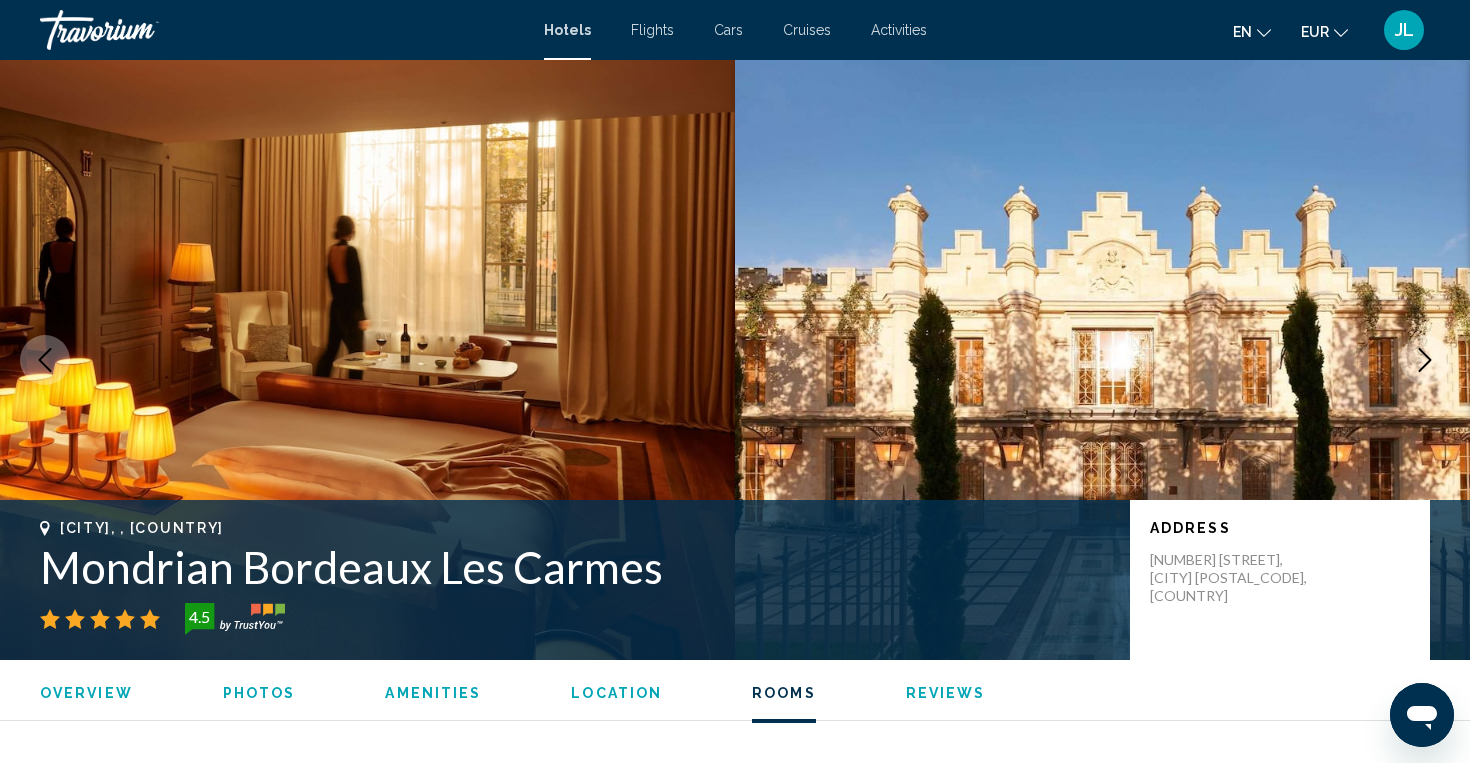 scroll, scrollTop: 4979, scrollLeft: 0, axis: vertical 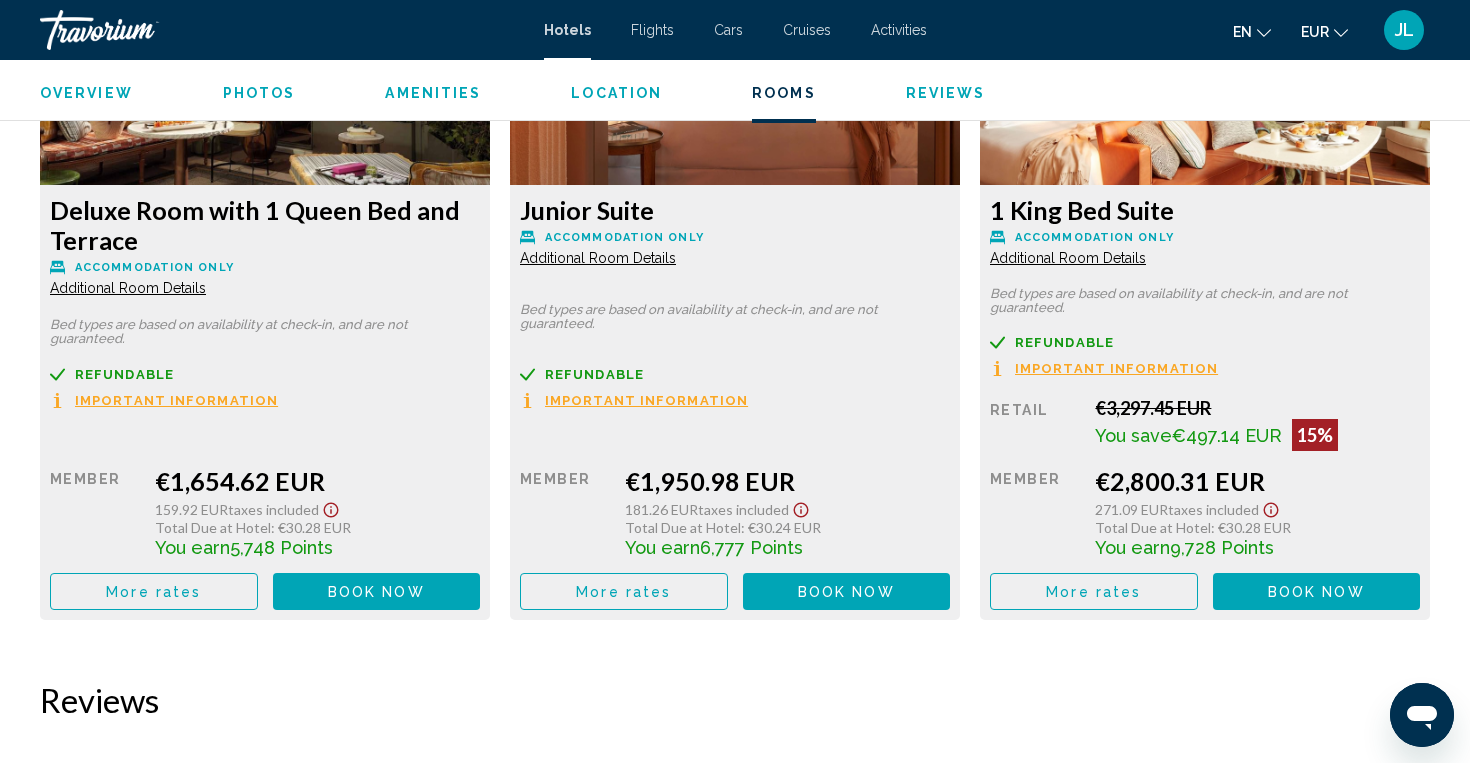 click on "1 King Bed Suite
Accommodation Only Additional Room Details" at bounding box center (265, -1851) 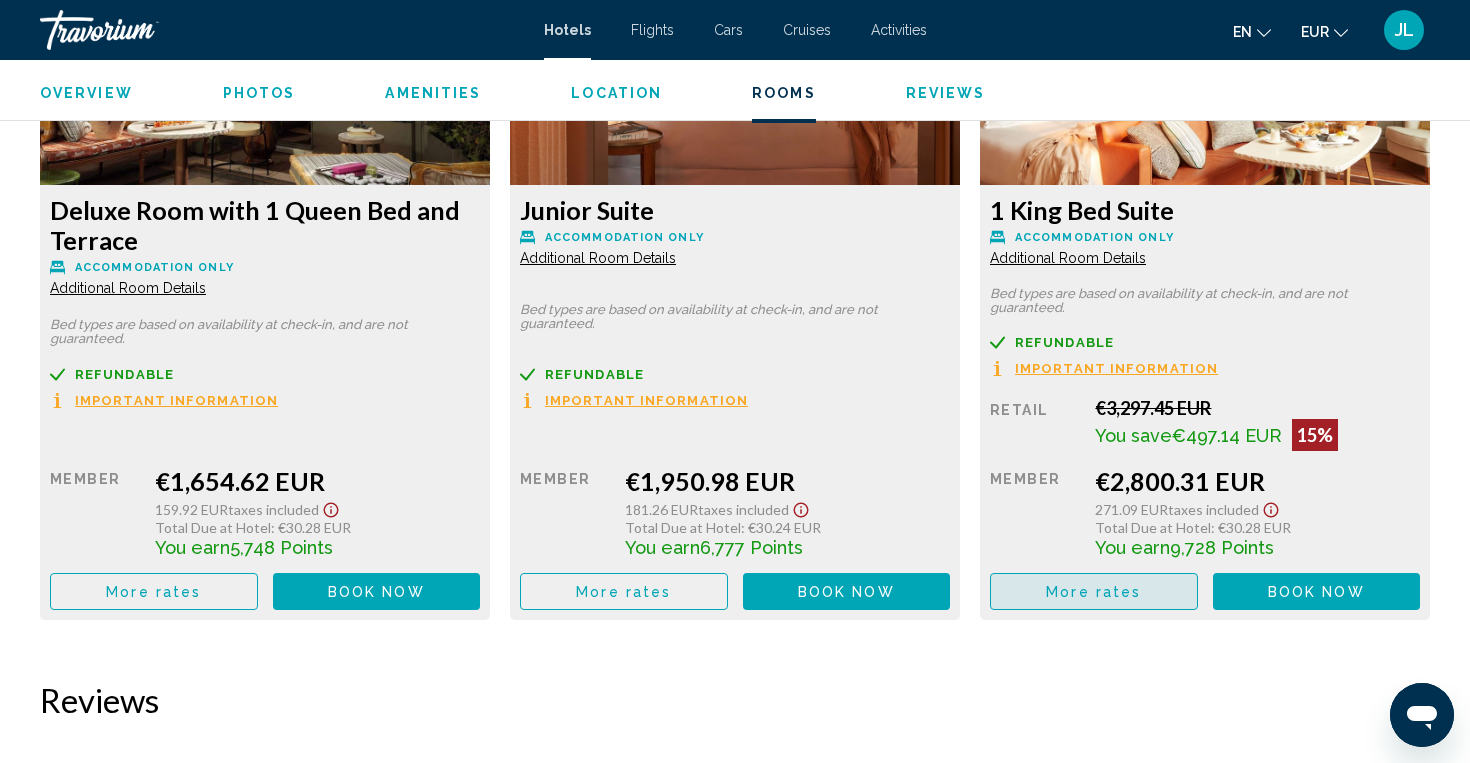 click on "More rates" at bounding box center [153, -1490] 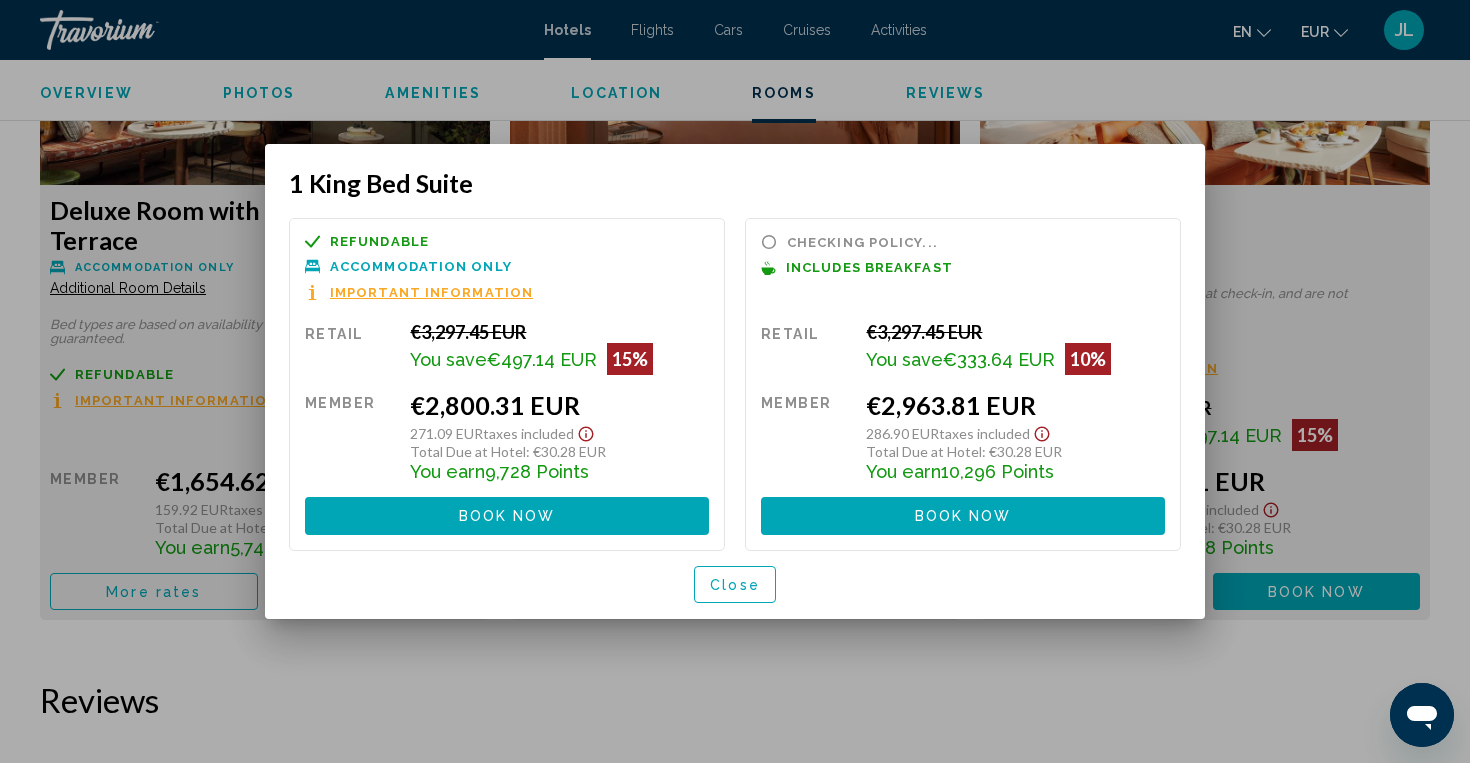 click on "Close" at bounding box center [735, 584] 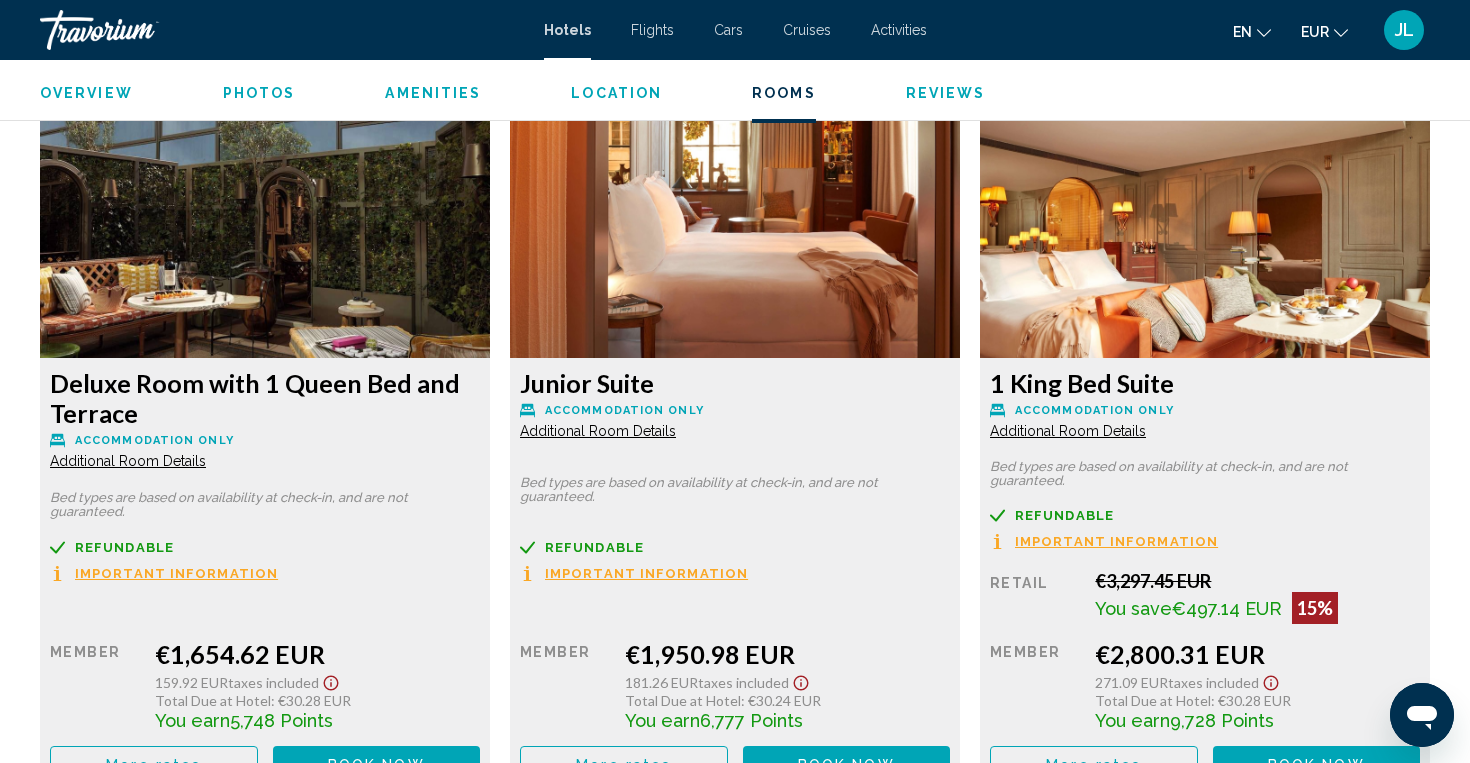scroll, scrollTop: 4803, scrollLeft: 0, axis: vertical 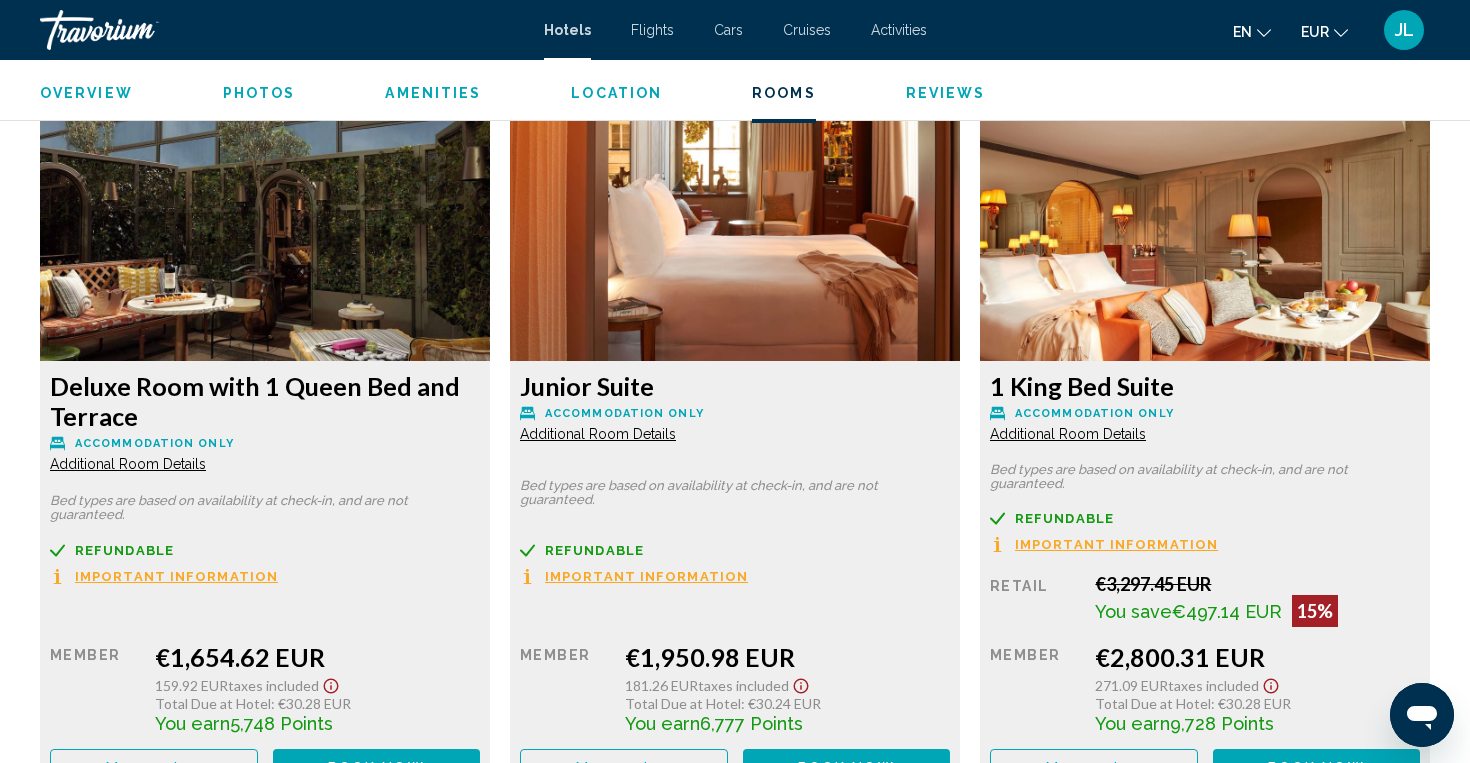 click on "Additional Room Details" at bounding box center (128, -1648) 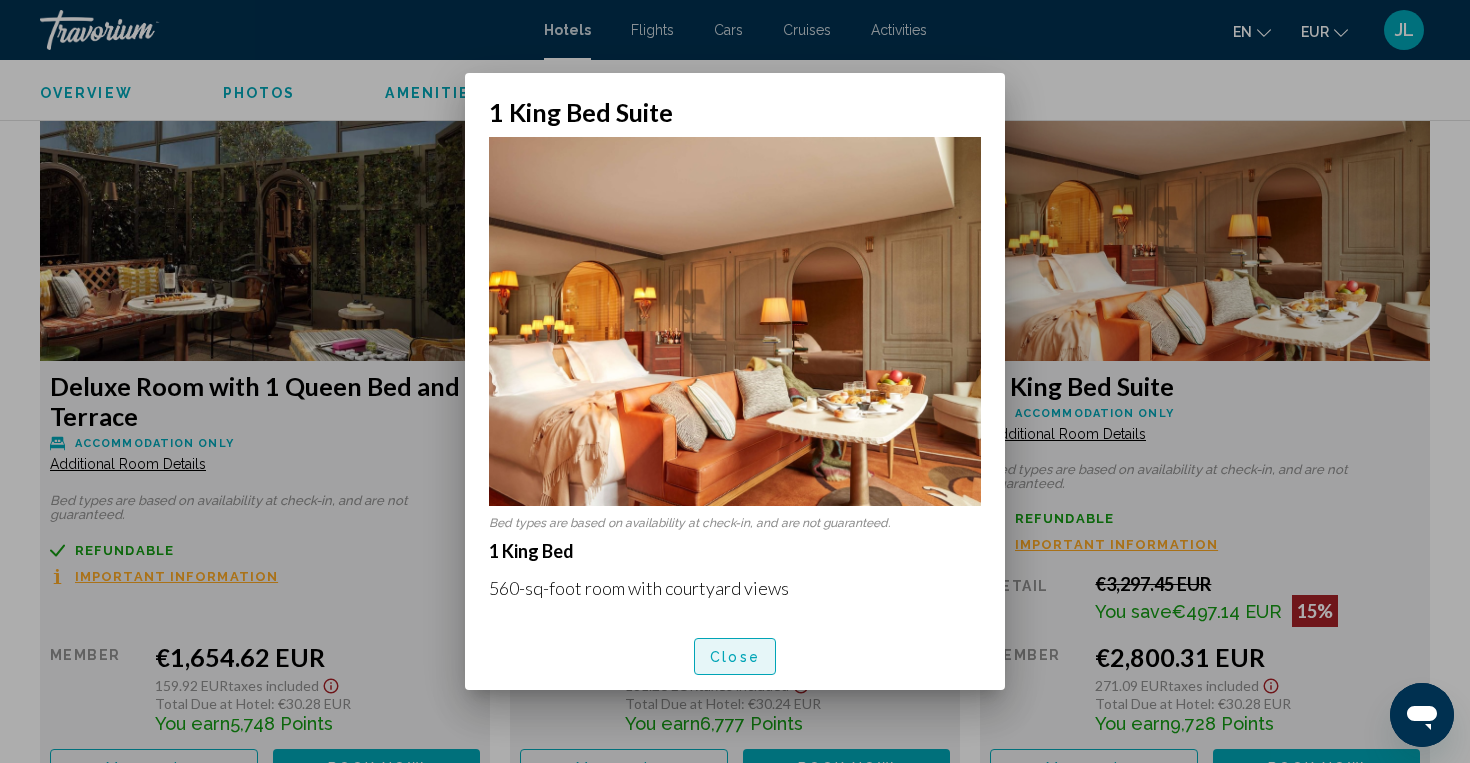 click on "Close" at bounding box center [735, 657] 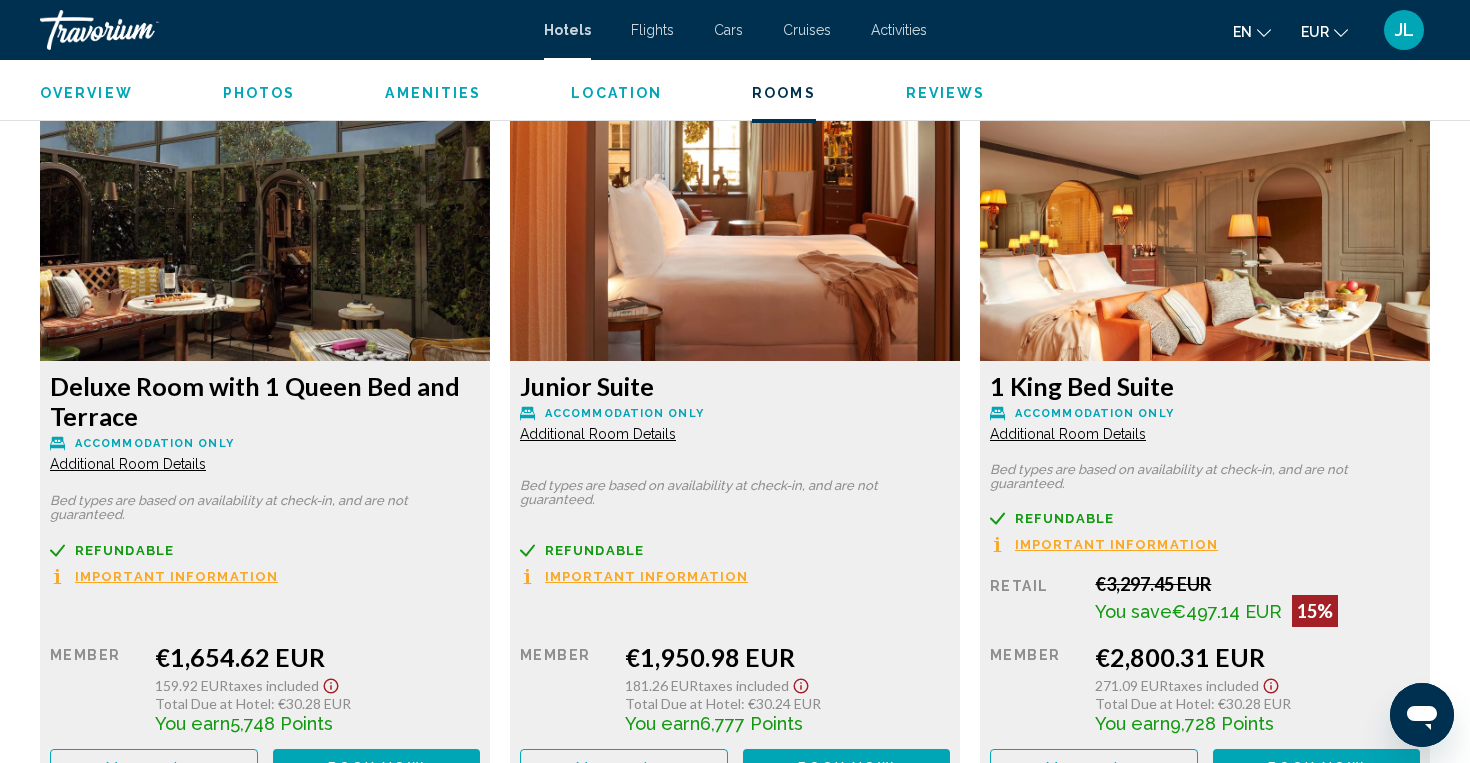 click at bounding box center (265, -1846) 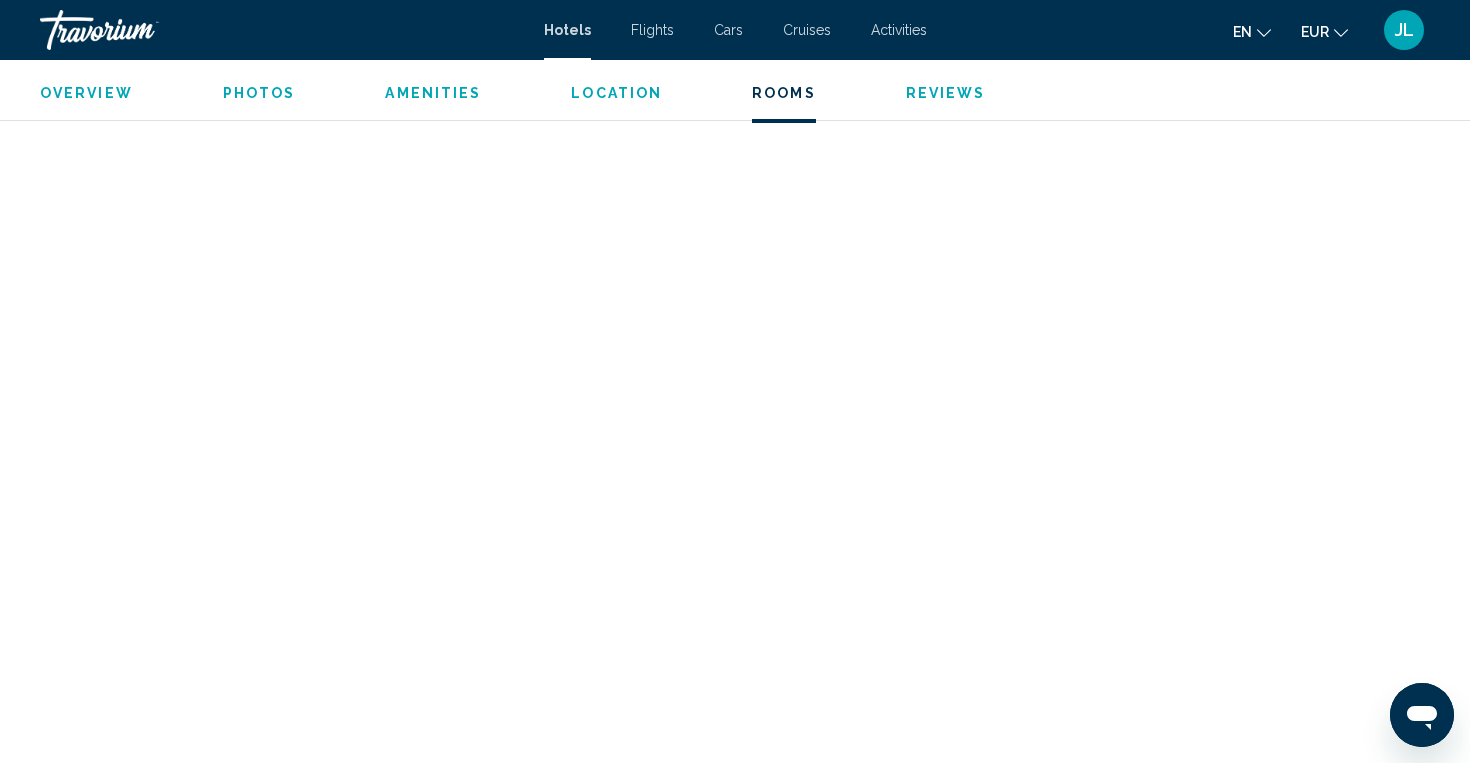 scroll, scrollTop: 5642, scrollLeft: 0, axis: vertical 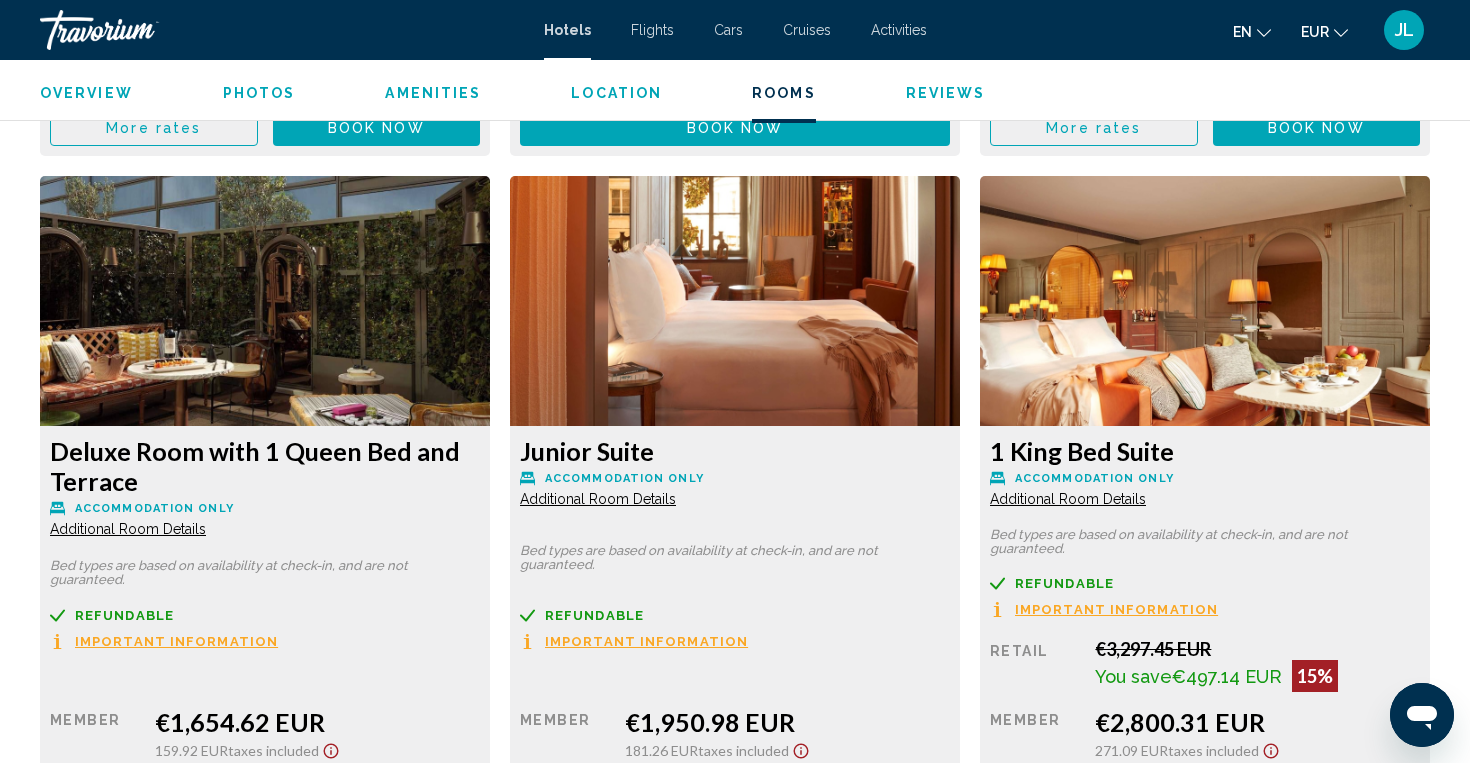 click on "Deluxe Room with 1 Queen Bed and Terrace" at bounding box center (265, -1631) 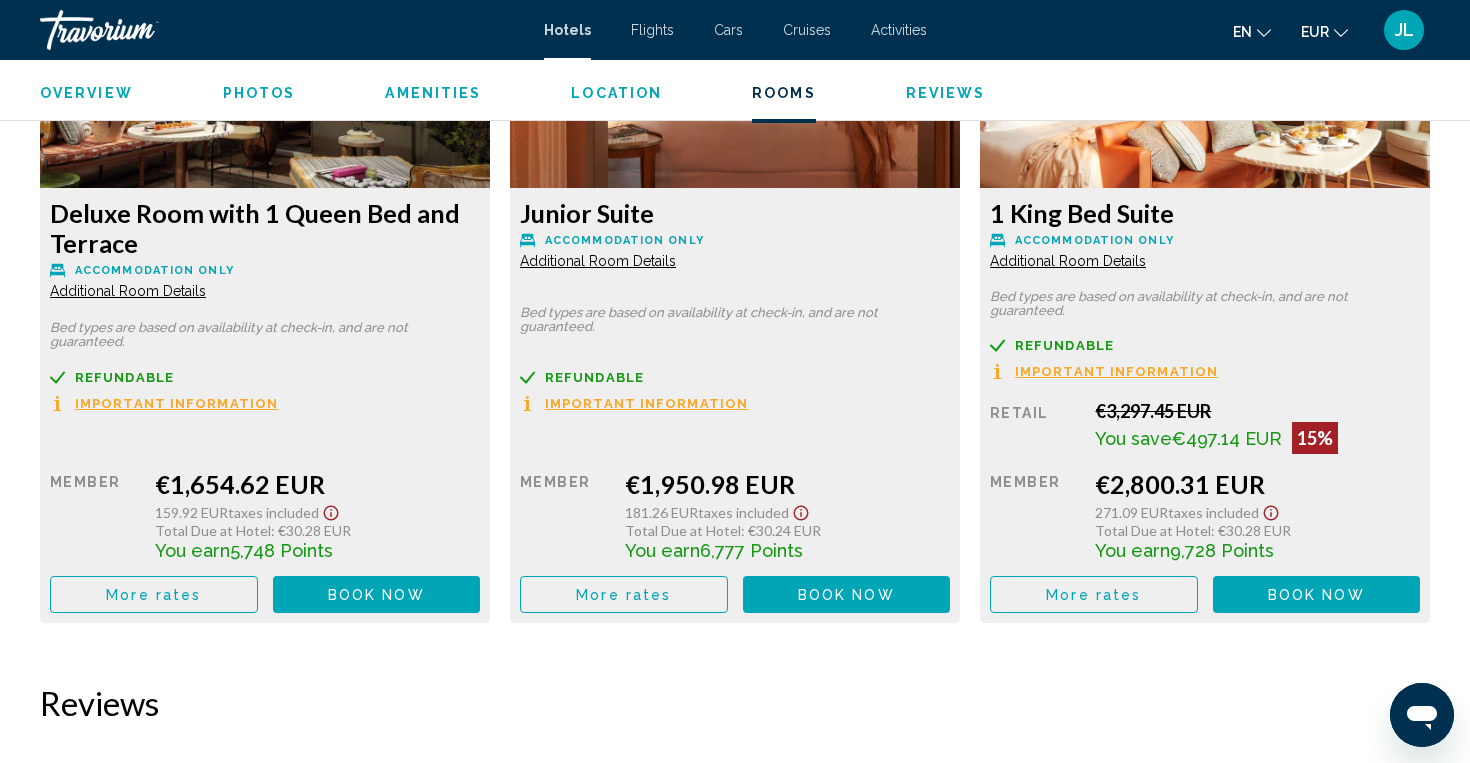 scroll, scrollTop: 4975, scrollLeft: 0, axis: vertical 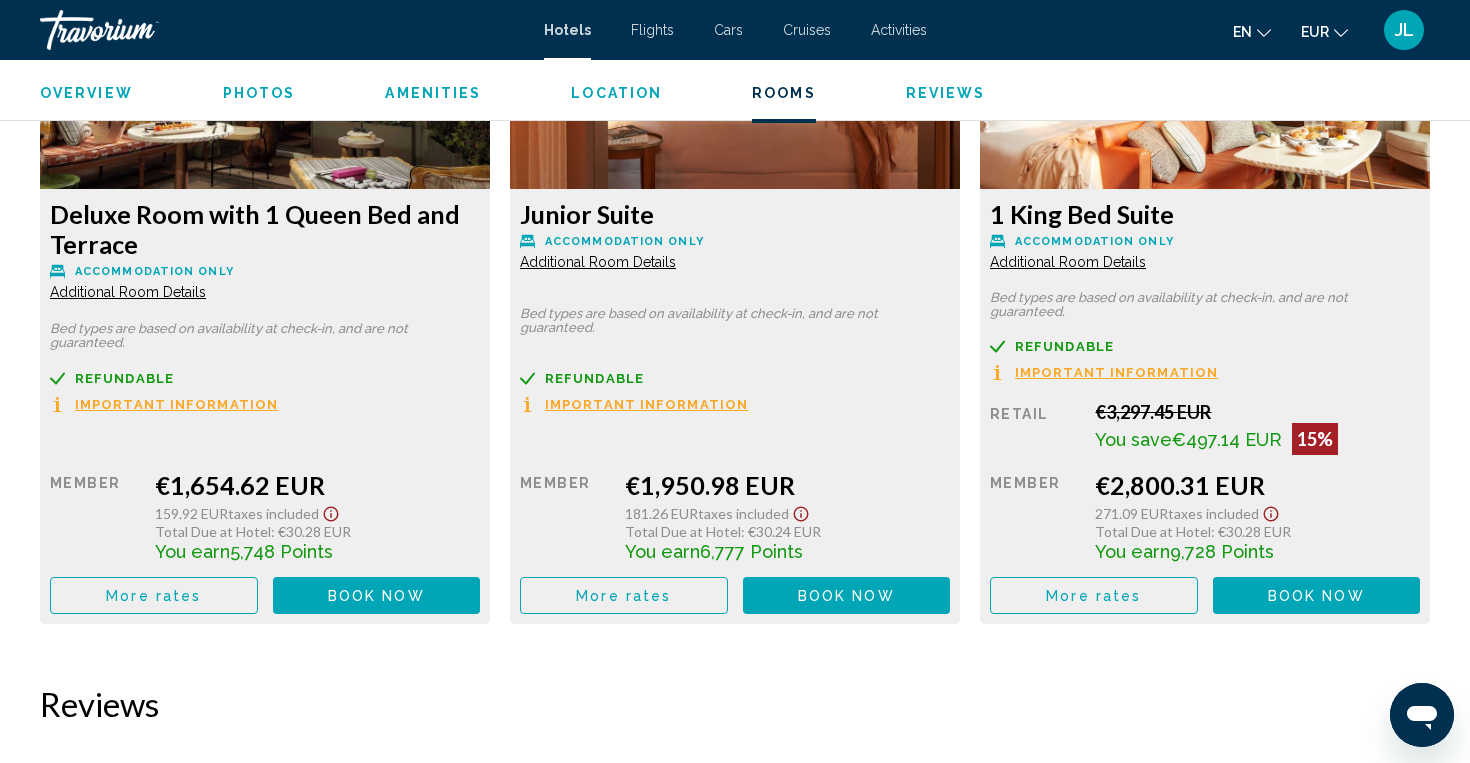 click on "Deluxe Room with 1 Queen Bed and Terrace" at bounding box center (265, -1868) 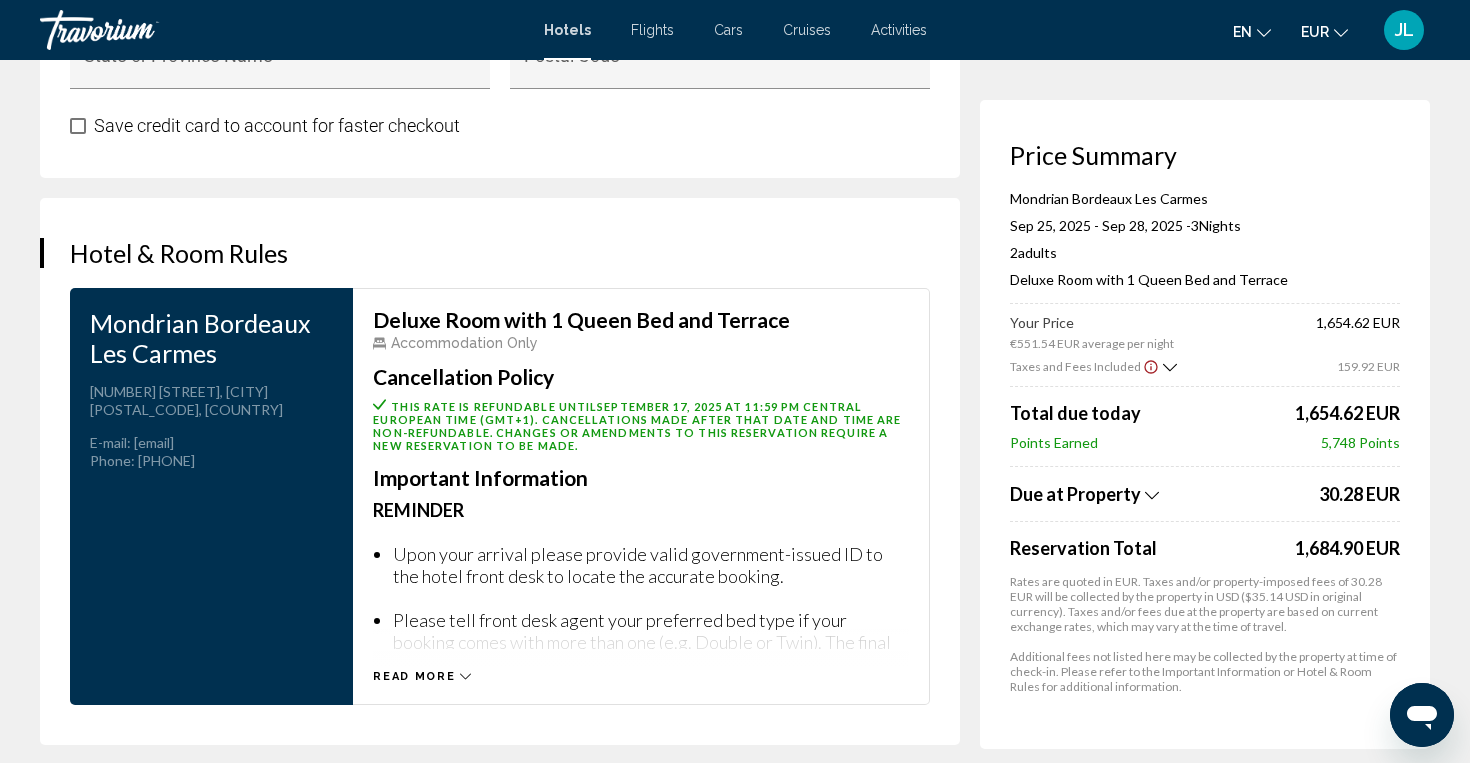 scroll, scrollTop: 2465, scrollLeft: 0, axis: vertical 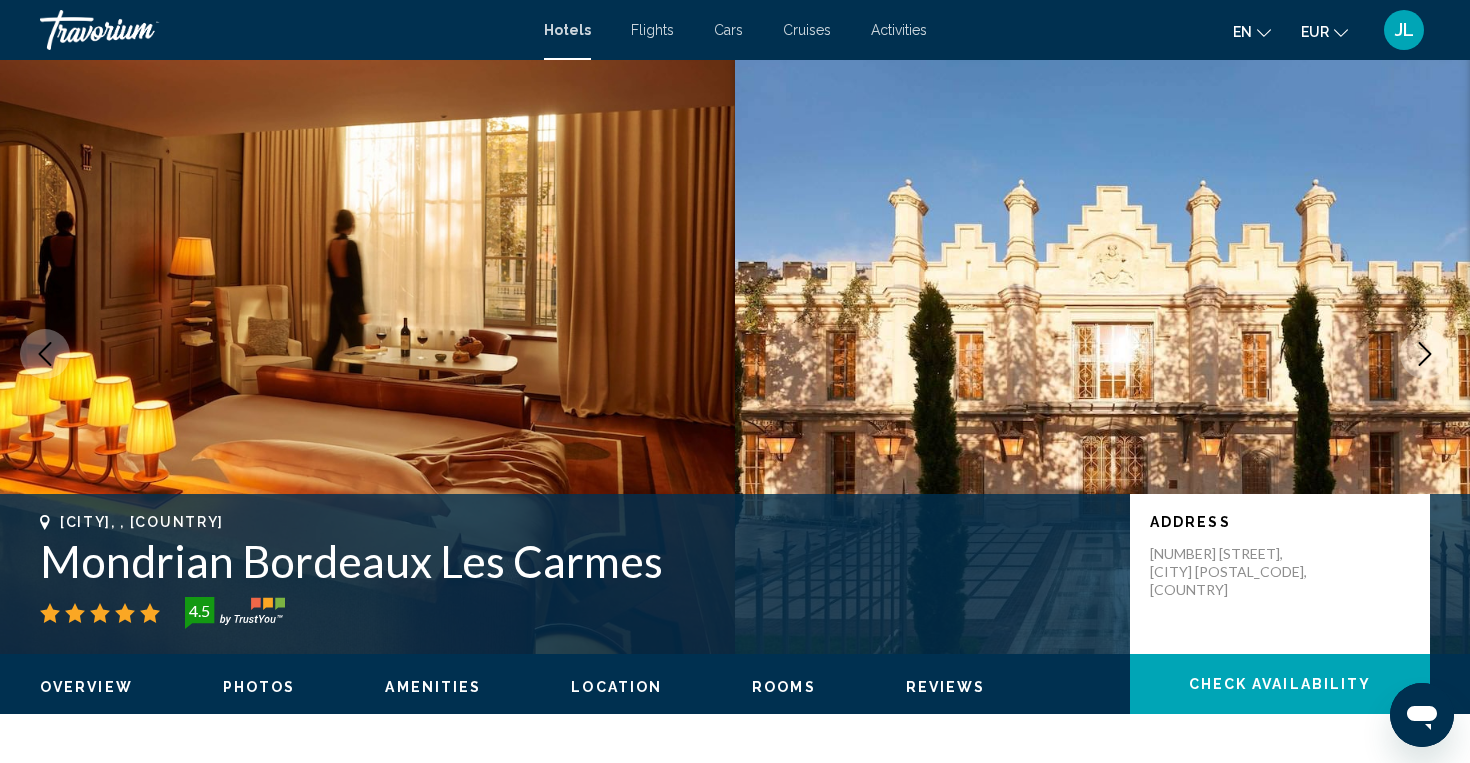click at bounding box center [1425, 354] 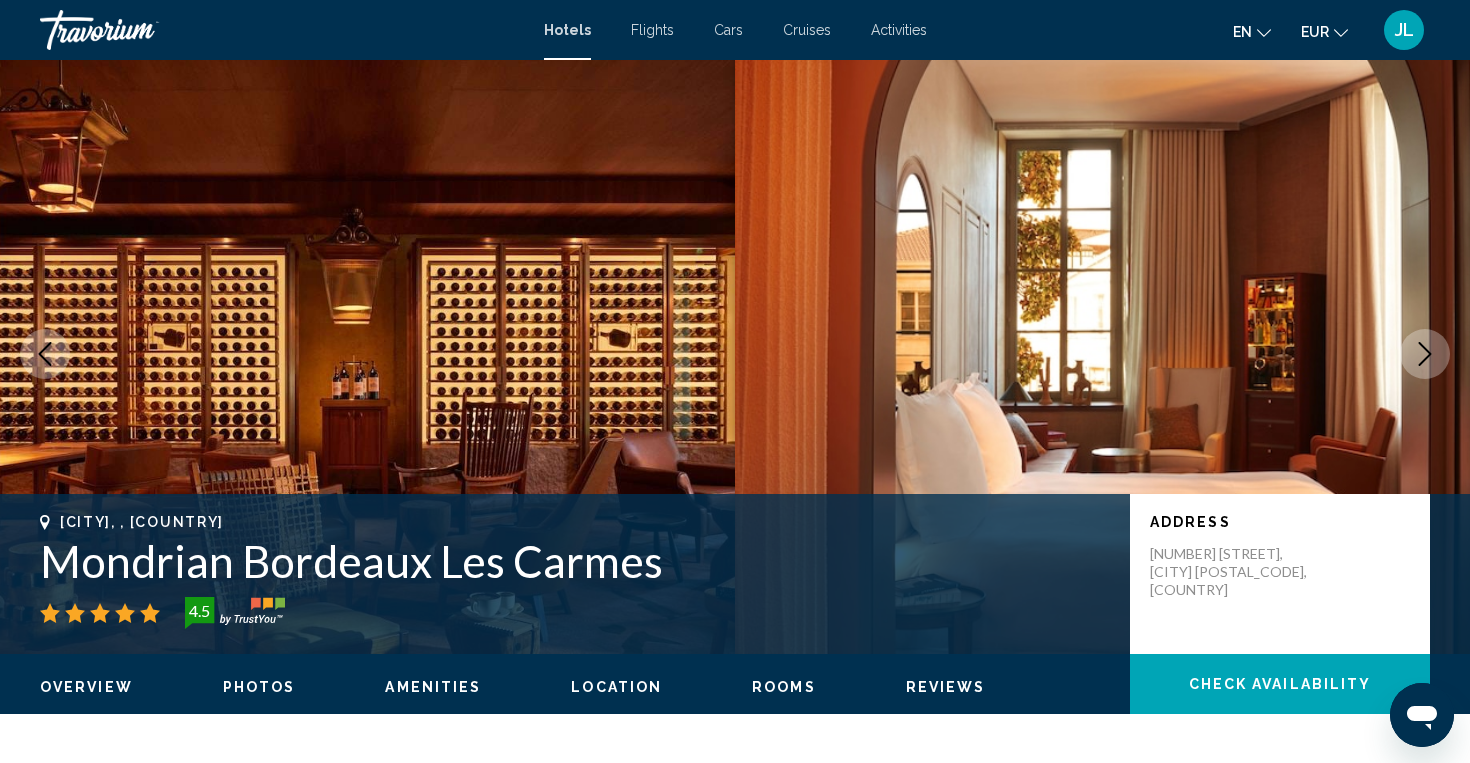 click at bounding box center (1425, 354) 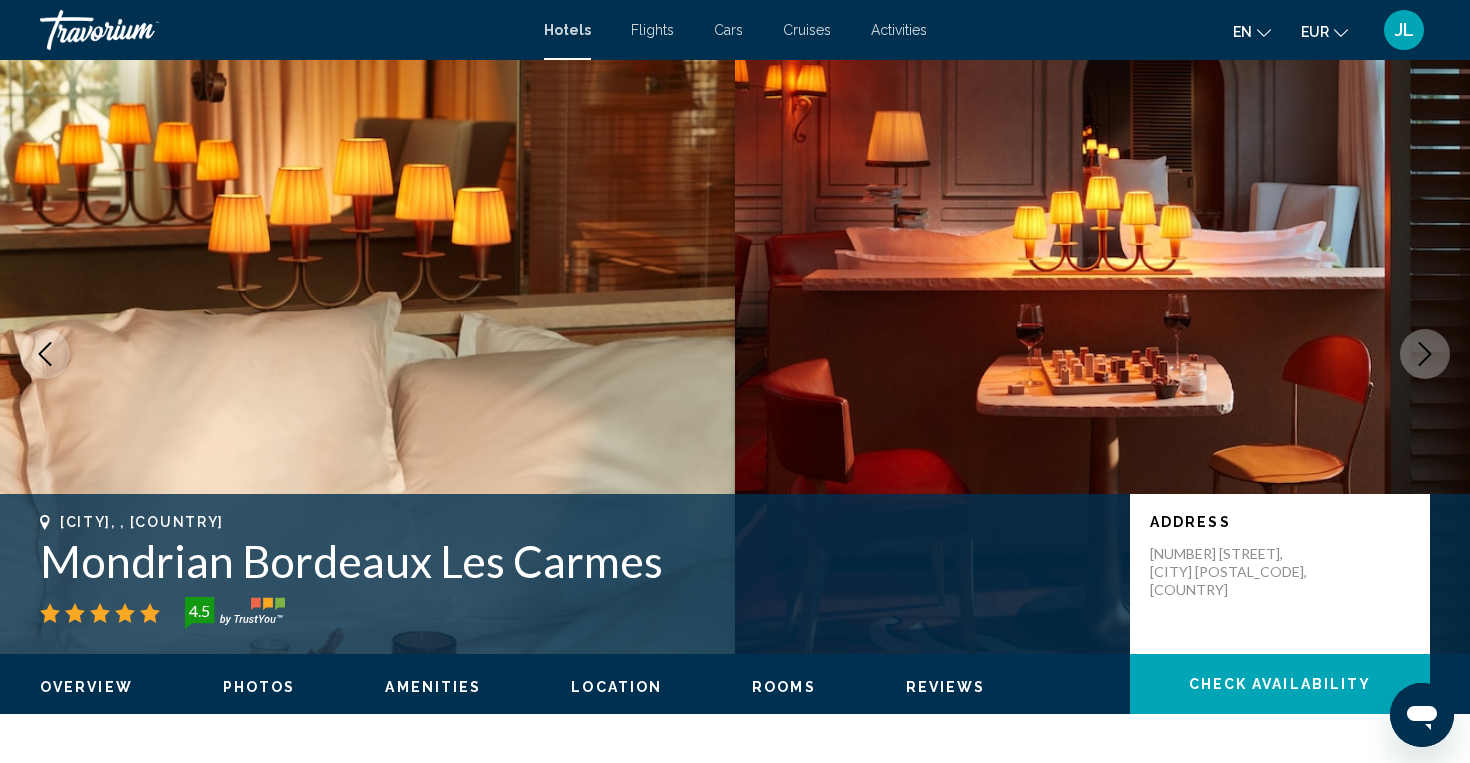 click at bounding box center (1425, 354) 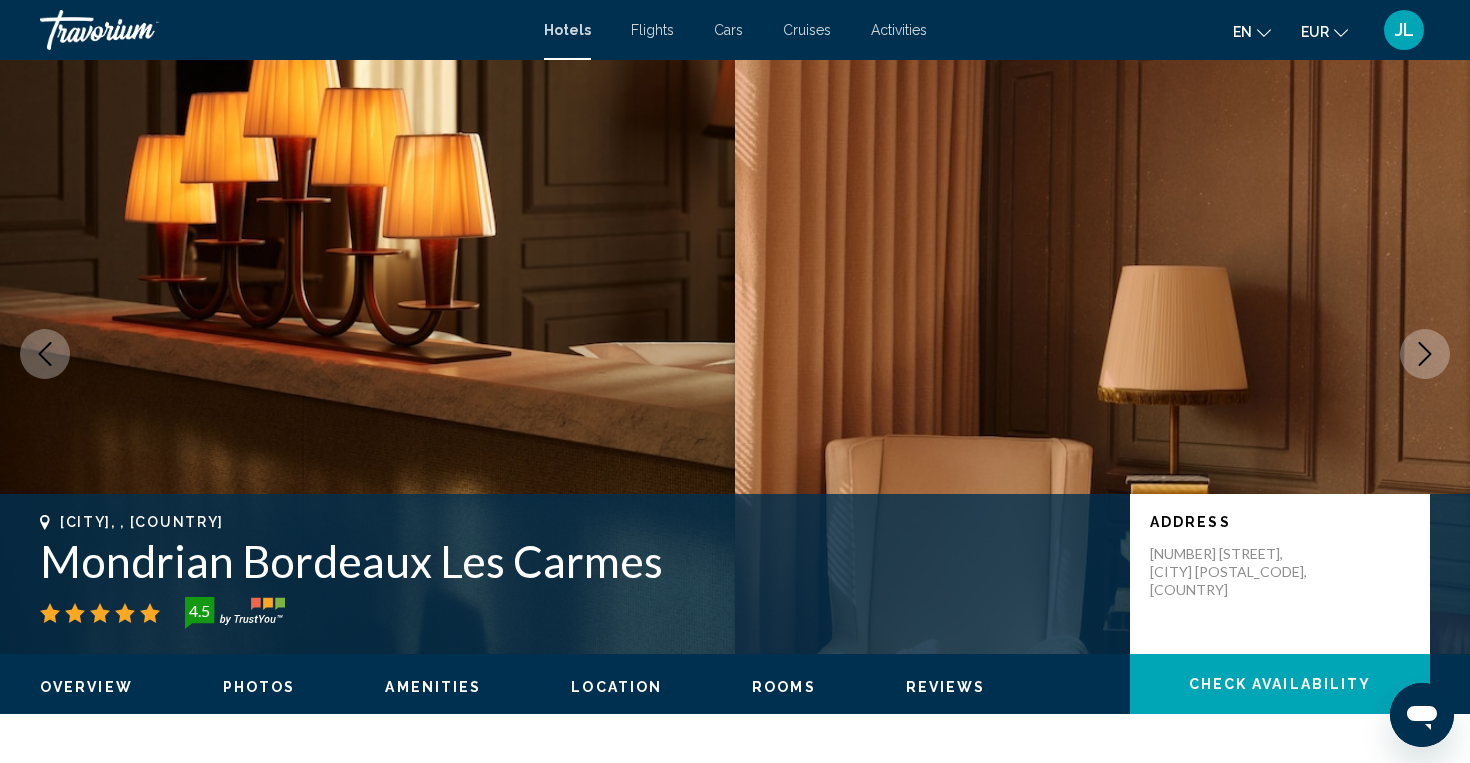 click at bounding box center (1425, 354) 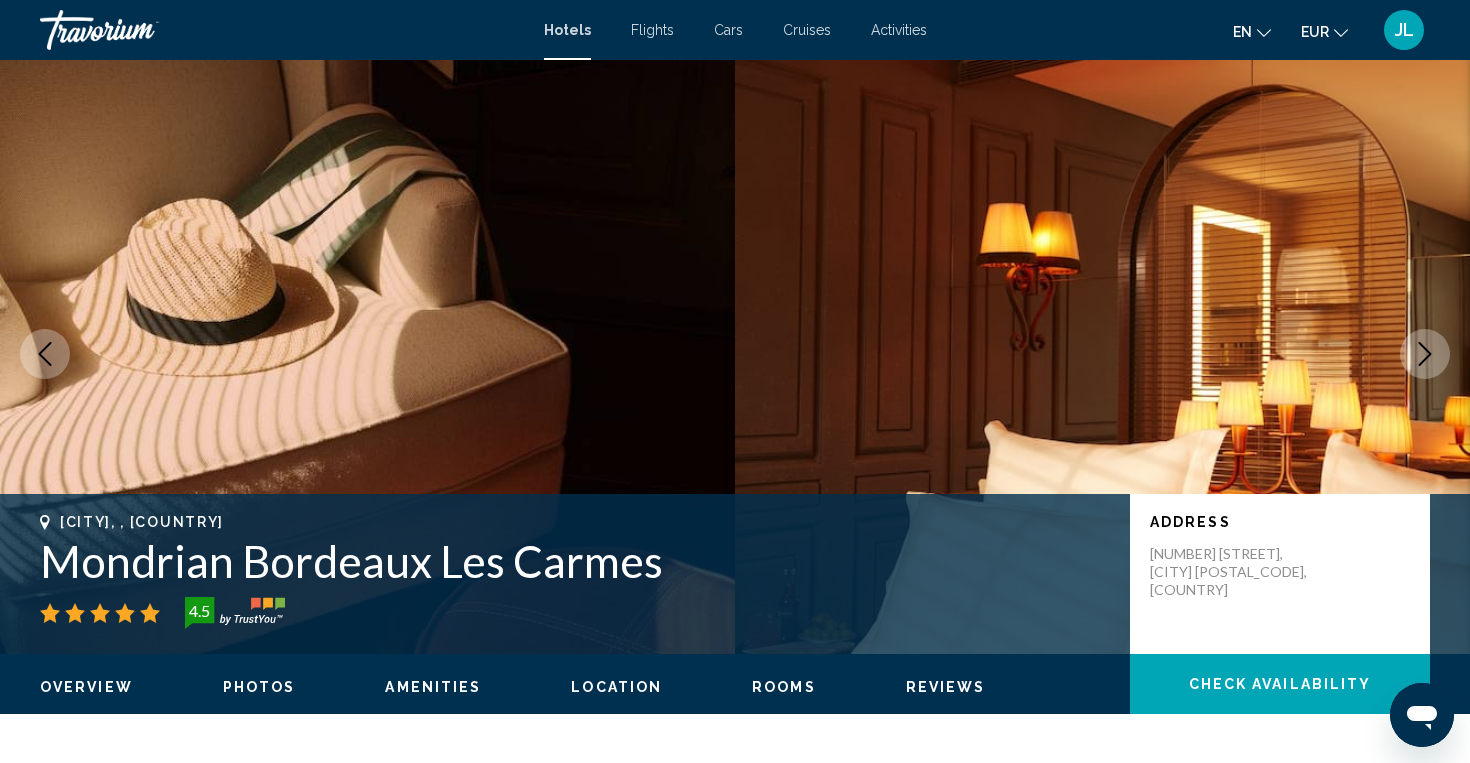 click at bounding box center (1425, 354) 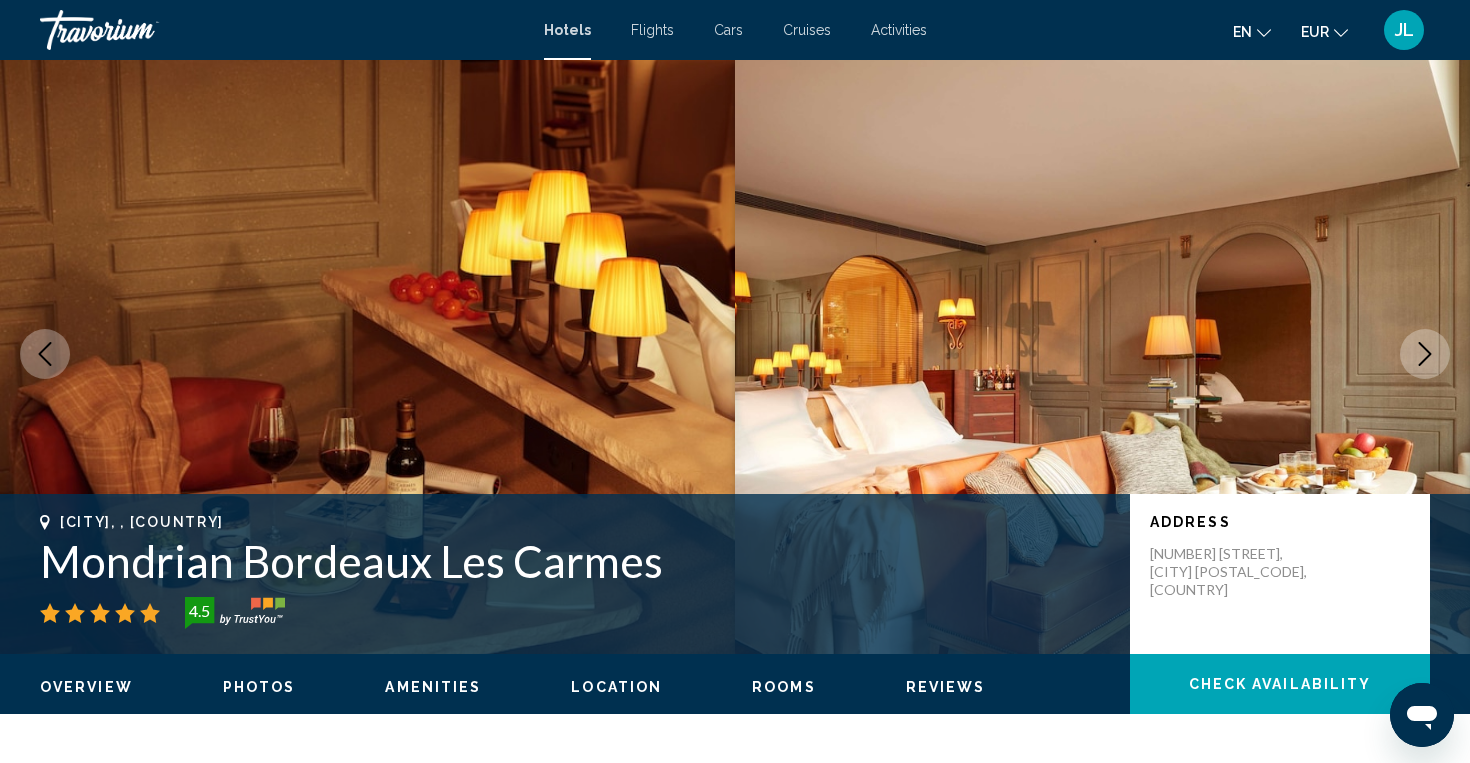 click at bounding box center [1425, 354] 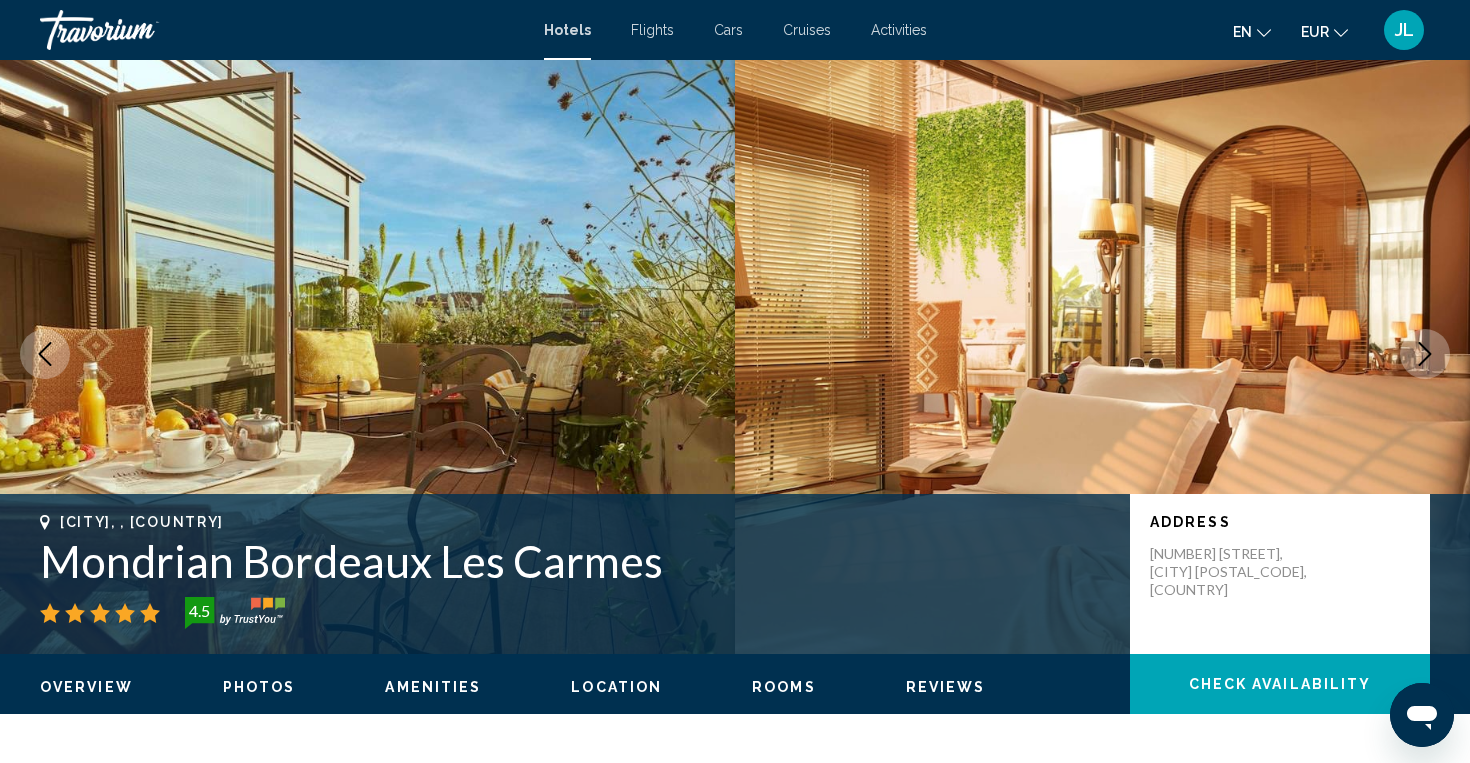 click at bounding box center [1425, 354] 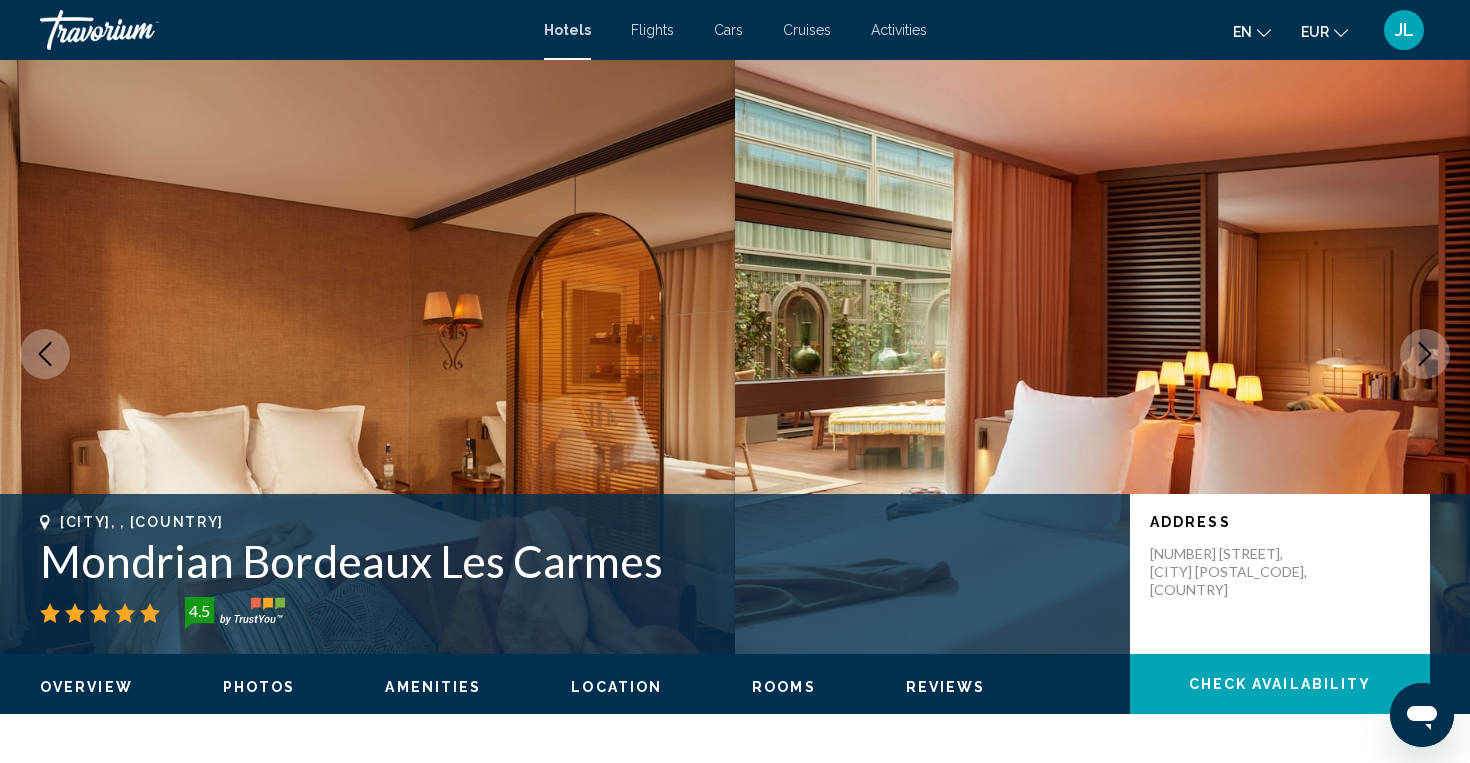 click at bounding box center (1425, 354) 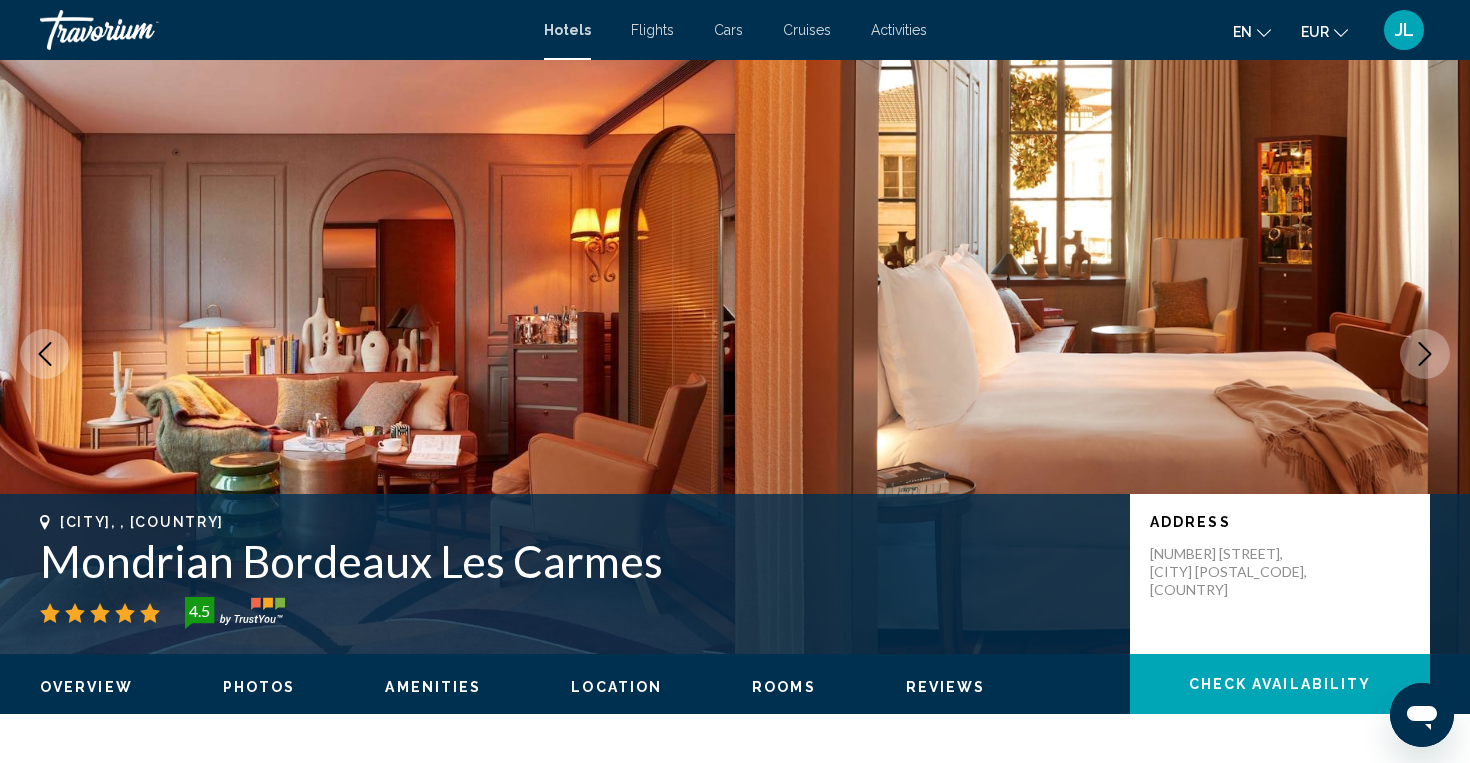 click at bounding box center (1425, 354) 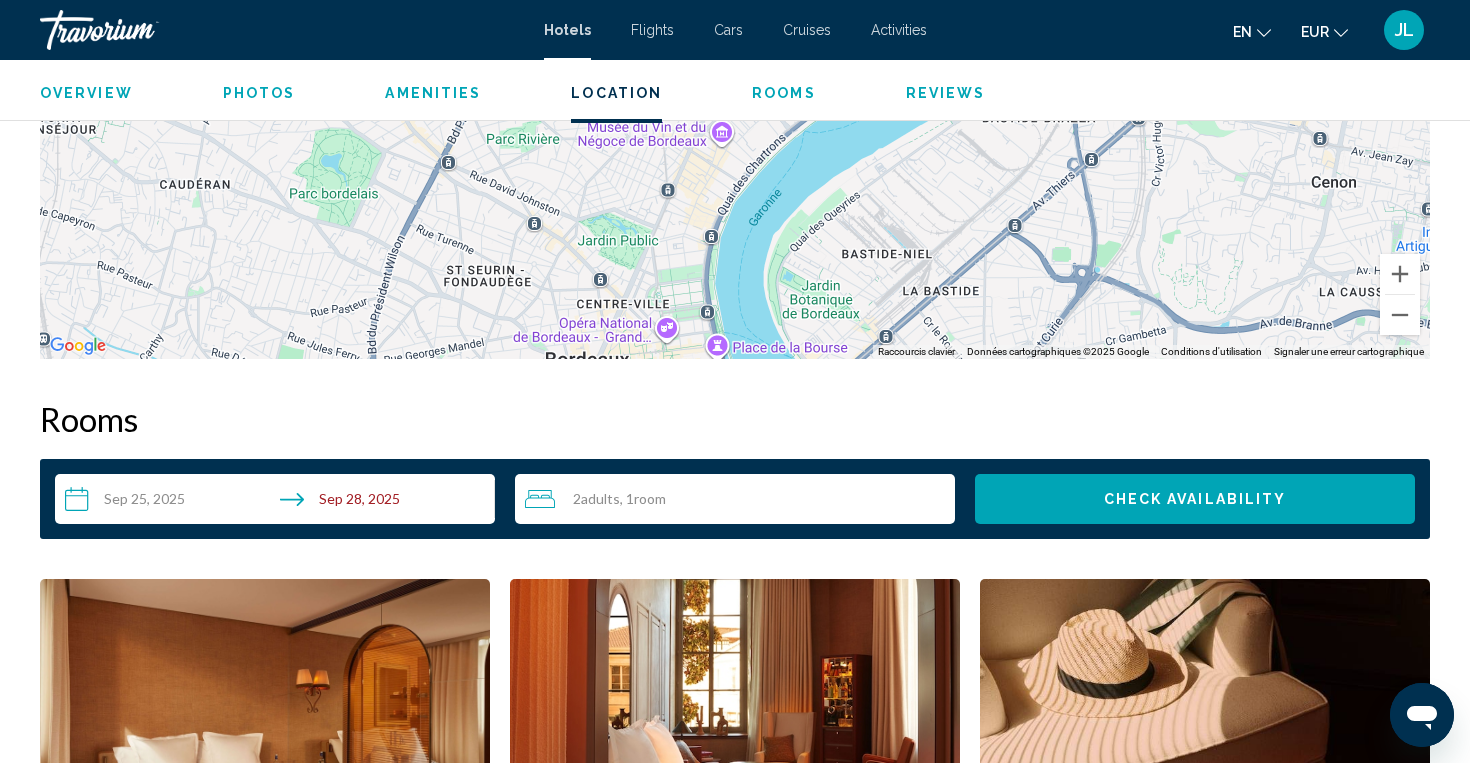 scroll, scrollTop: 2254, scrollLeft: 0, axis: vertical 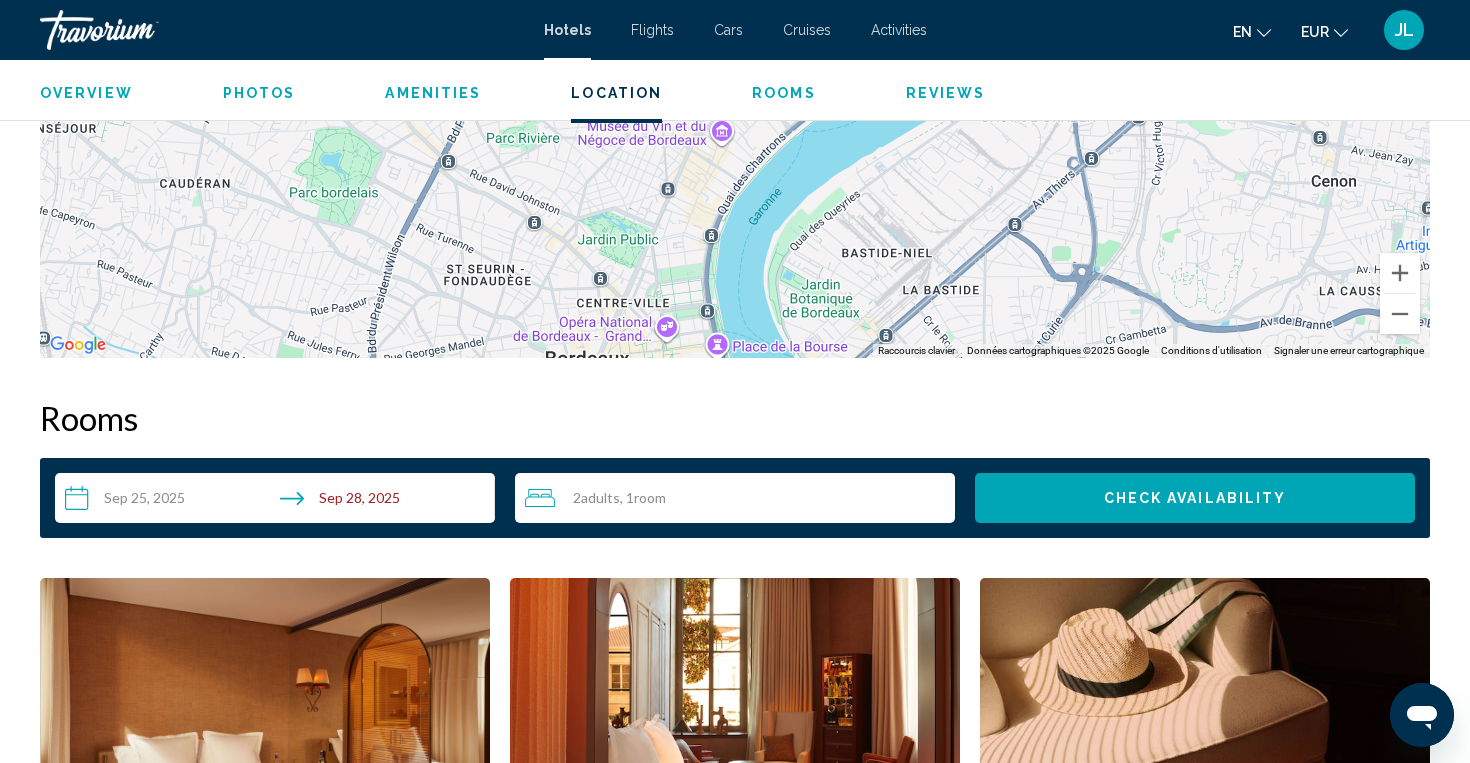 click on "**********" at bounding box center [279, 501] 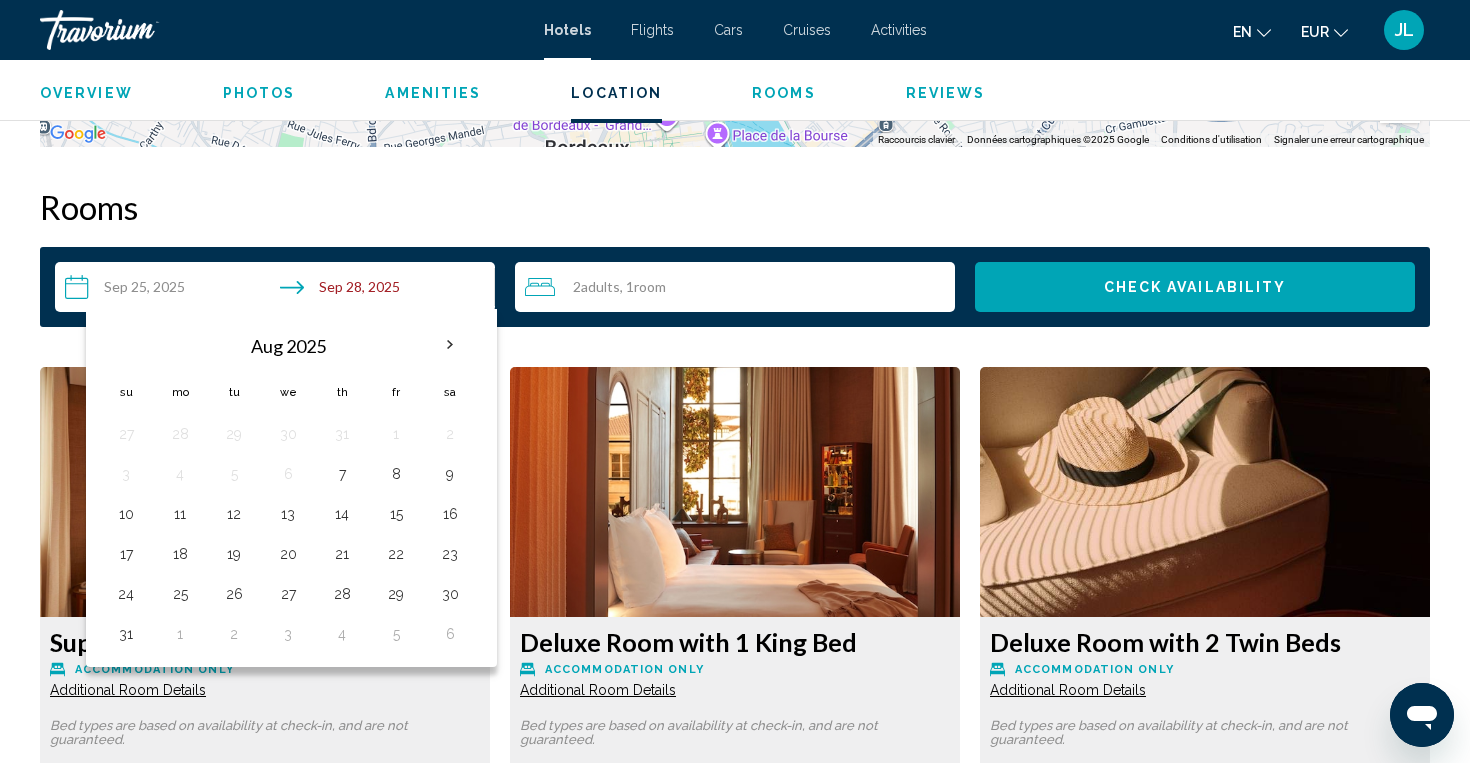 scroll, scrollTop: 2468, scrollLeft: 0, axis: vertical 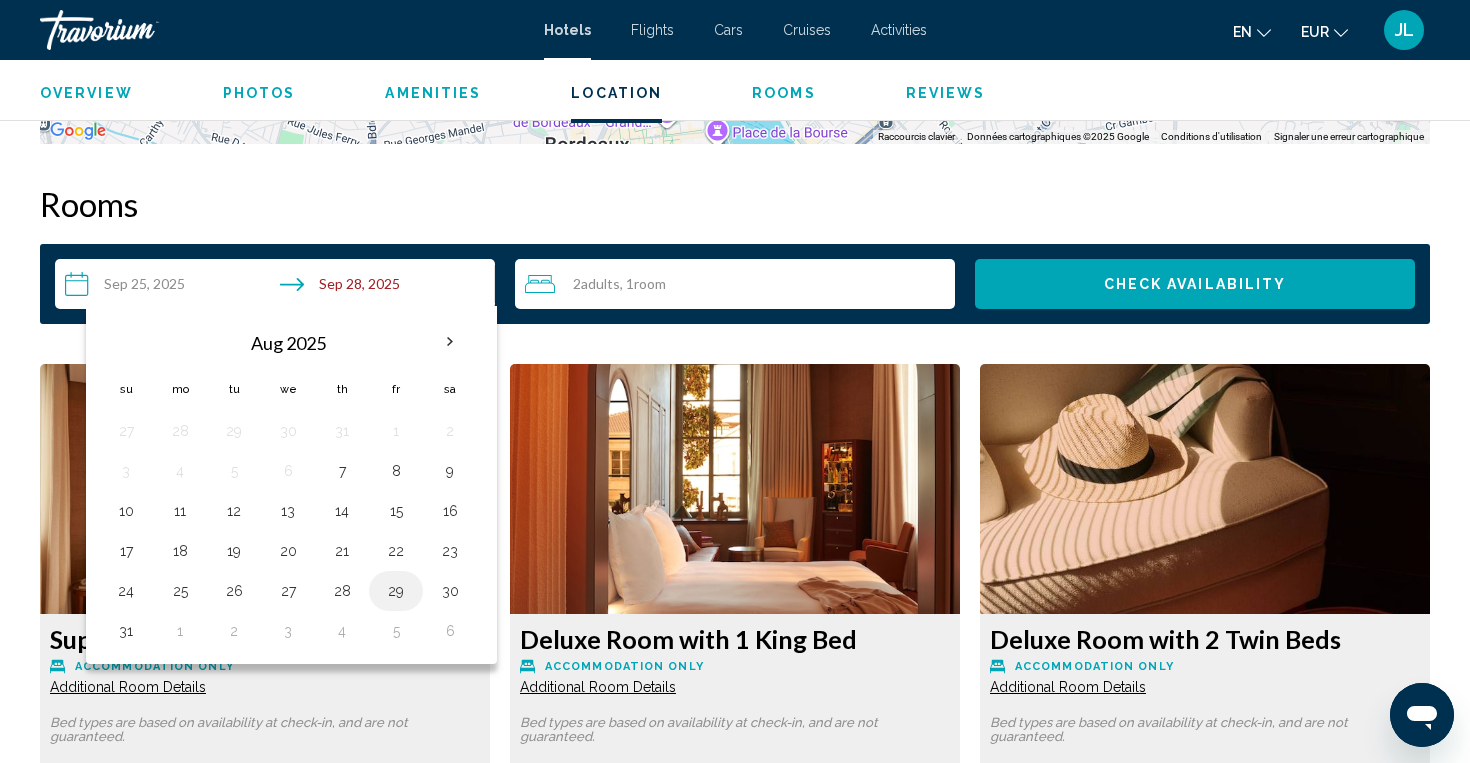 click on "29" at bounding box center (396, 591) 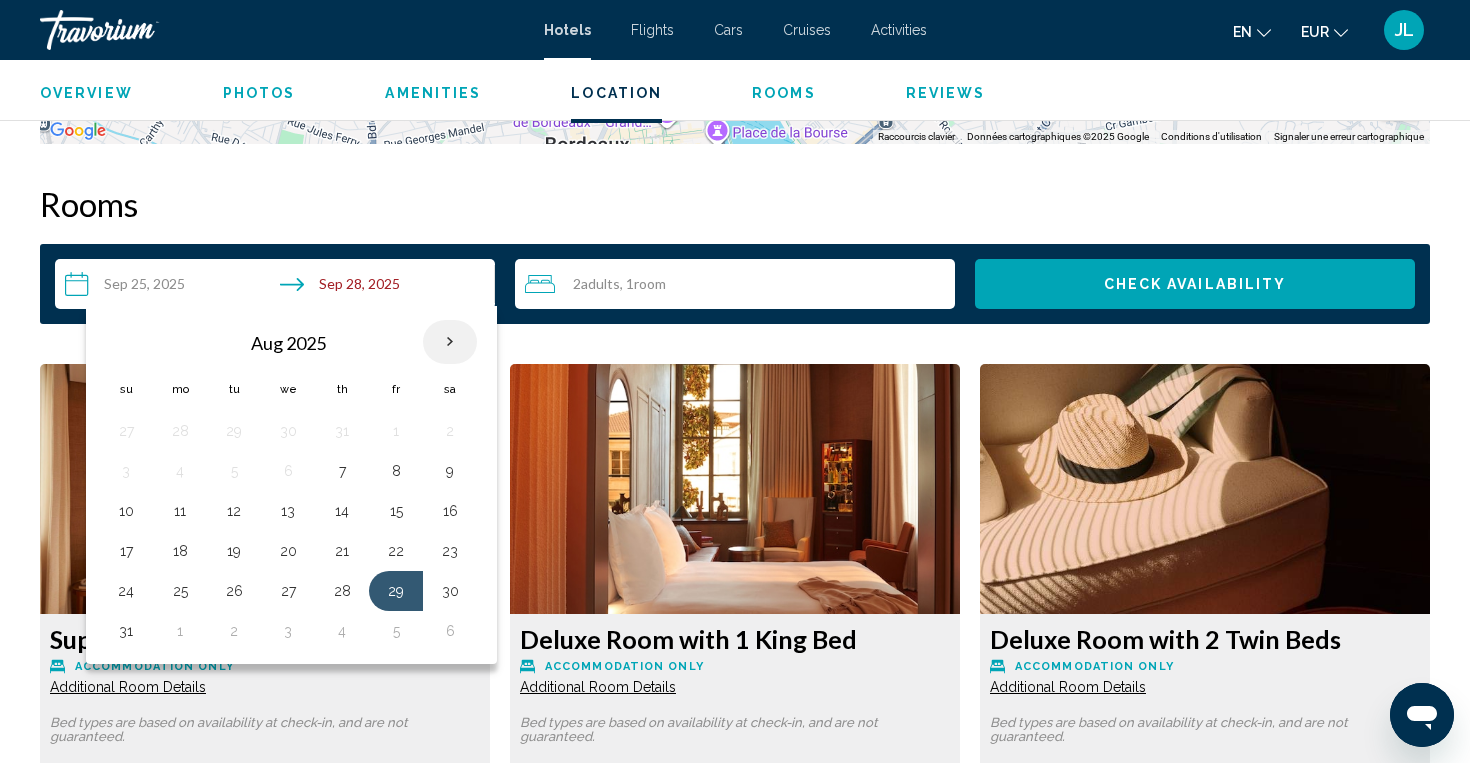 click at bounding box center [450, 342] 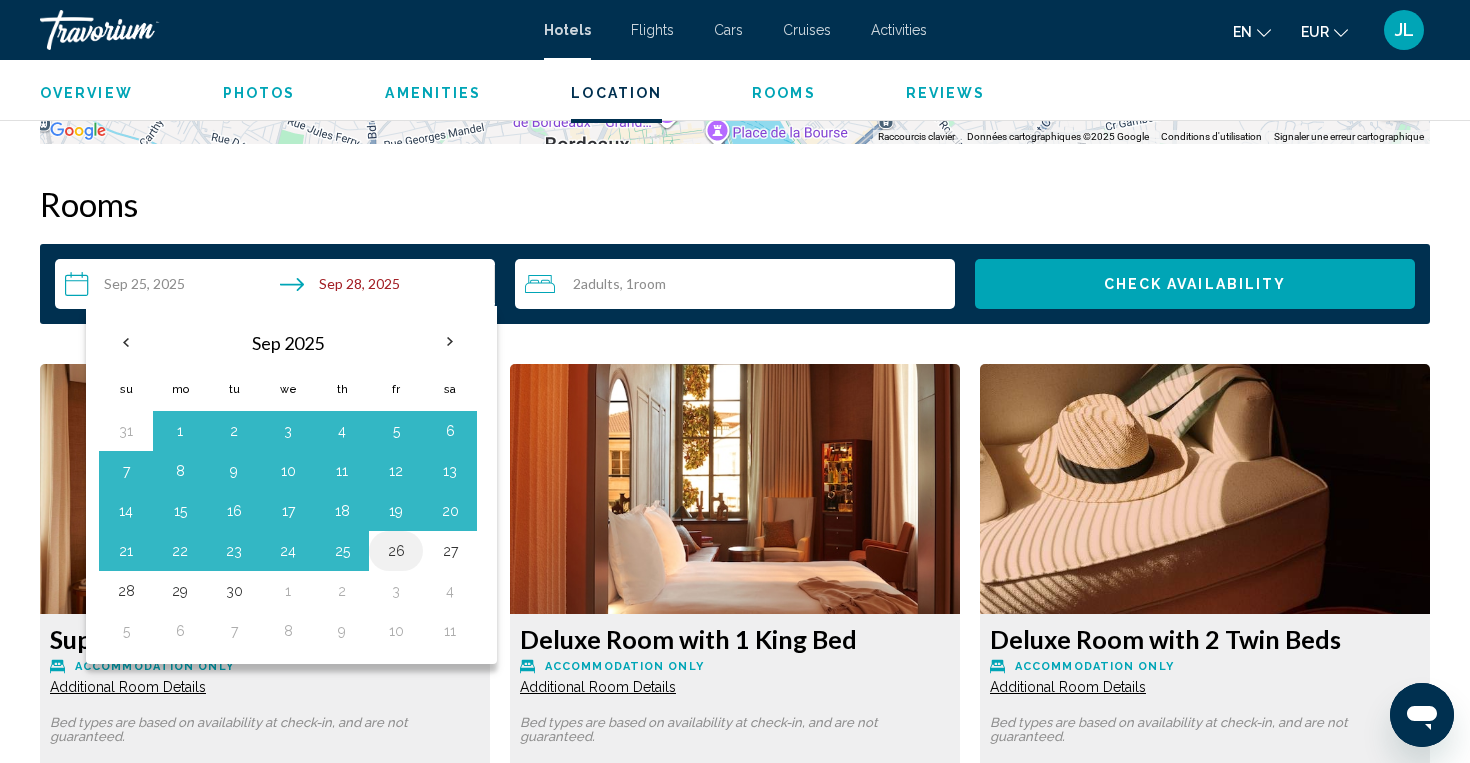 click on "26" at bounding box center (396, 551) 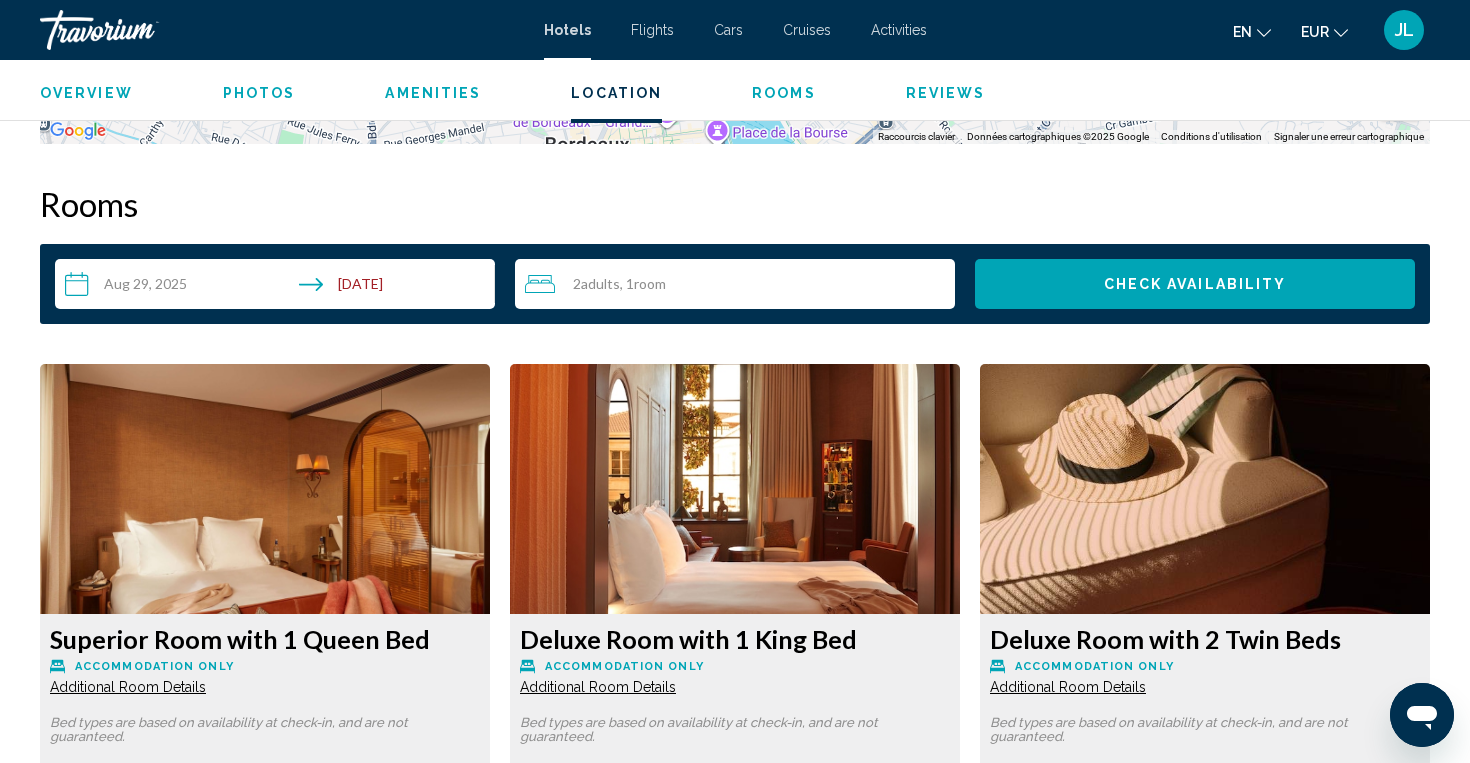 click on "**********" at bounding box center [279, 287] 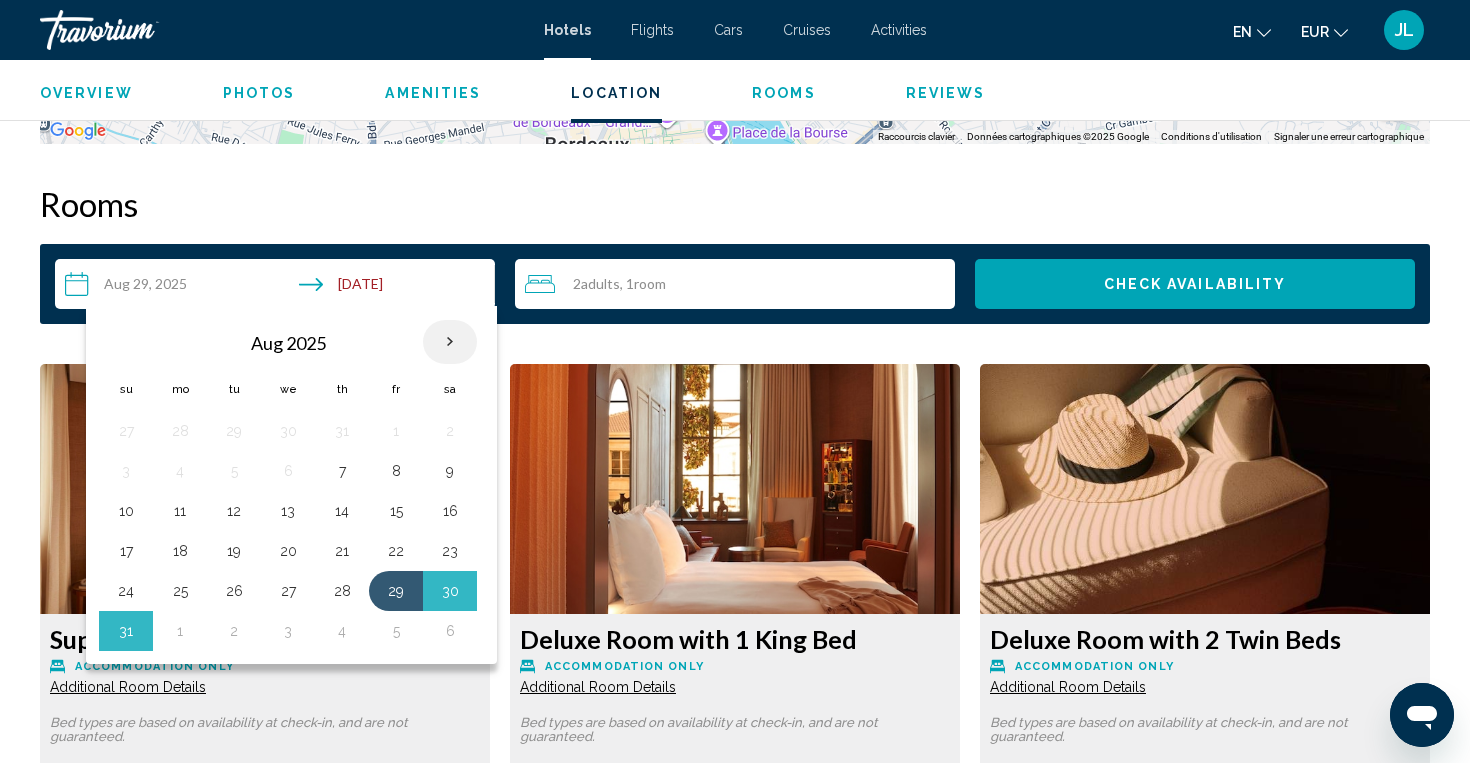 click at bounding box center (450, 342) 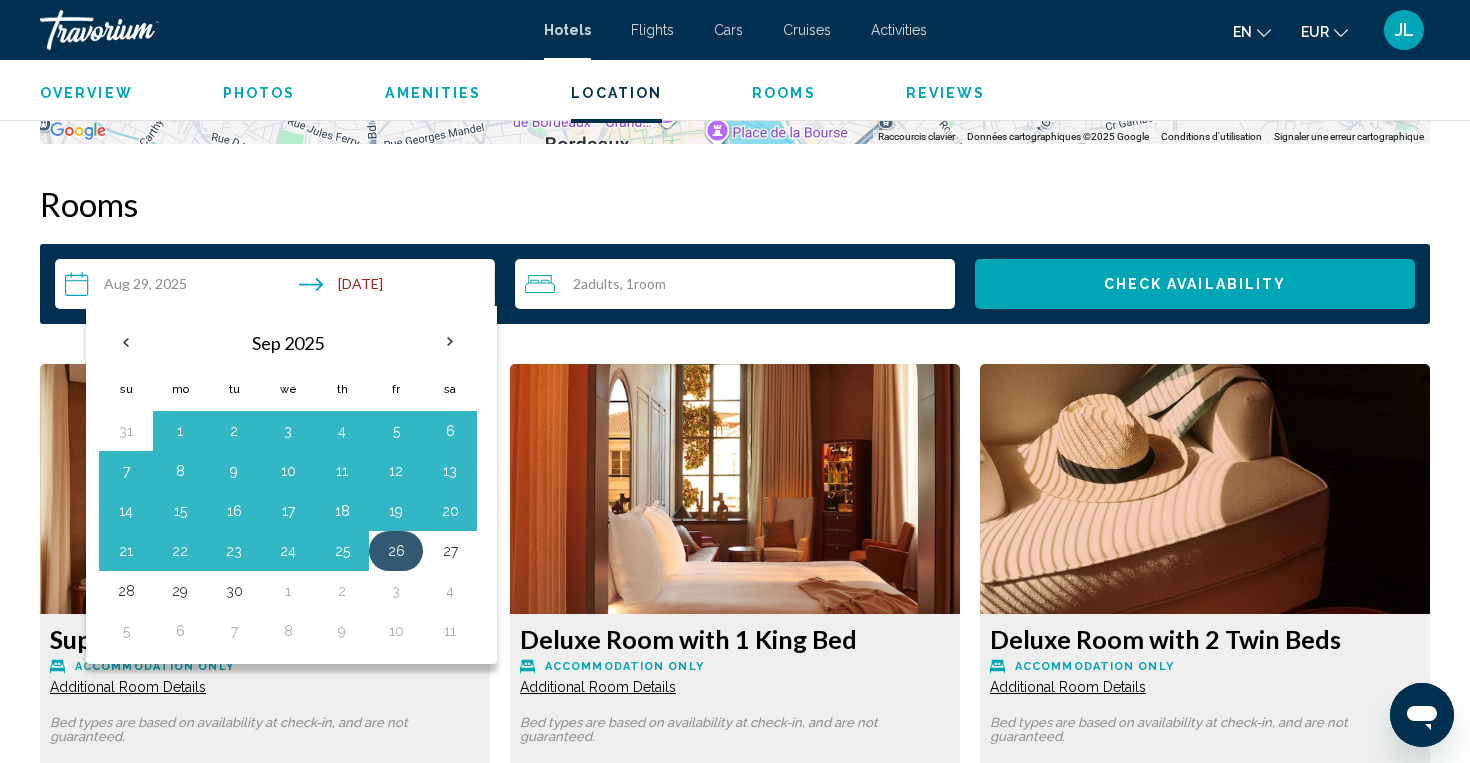 click on "26" at bounding box center [396, 551] 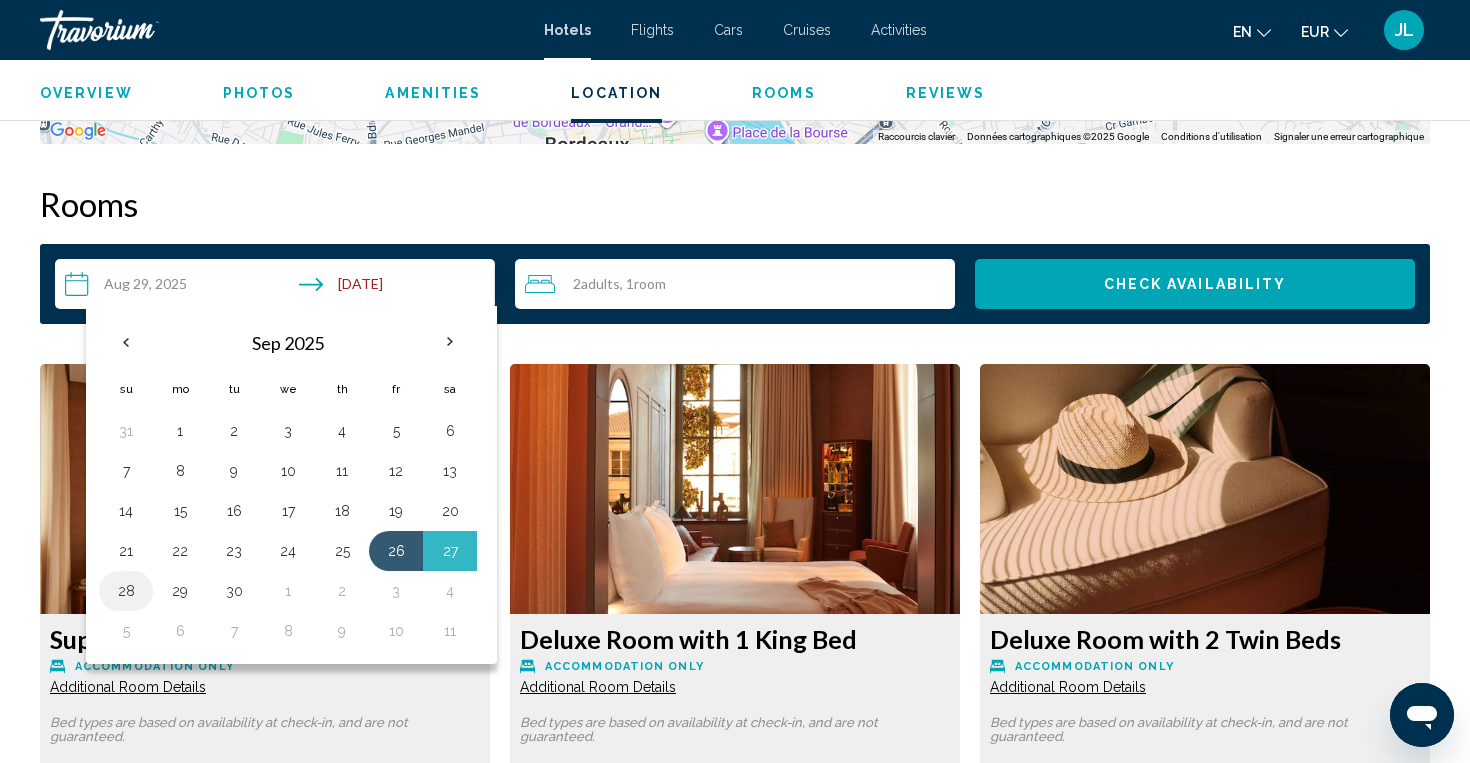 click on "28" at bounding box center (126, 591) 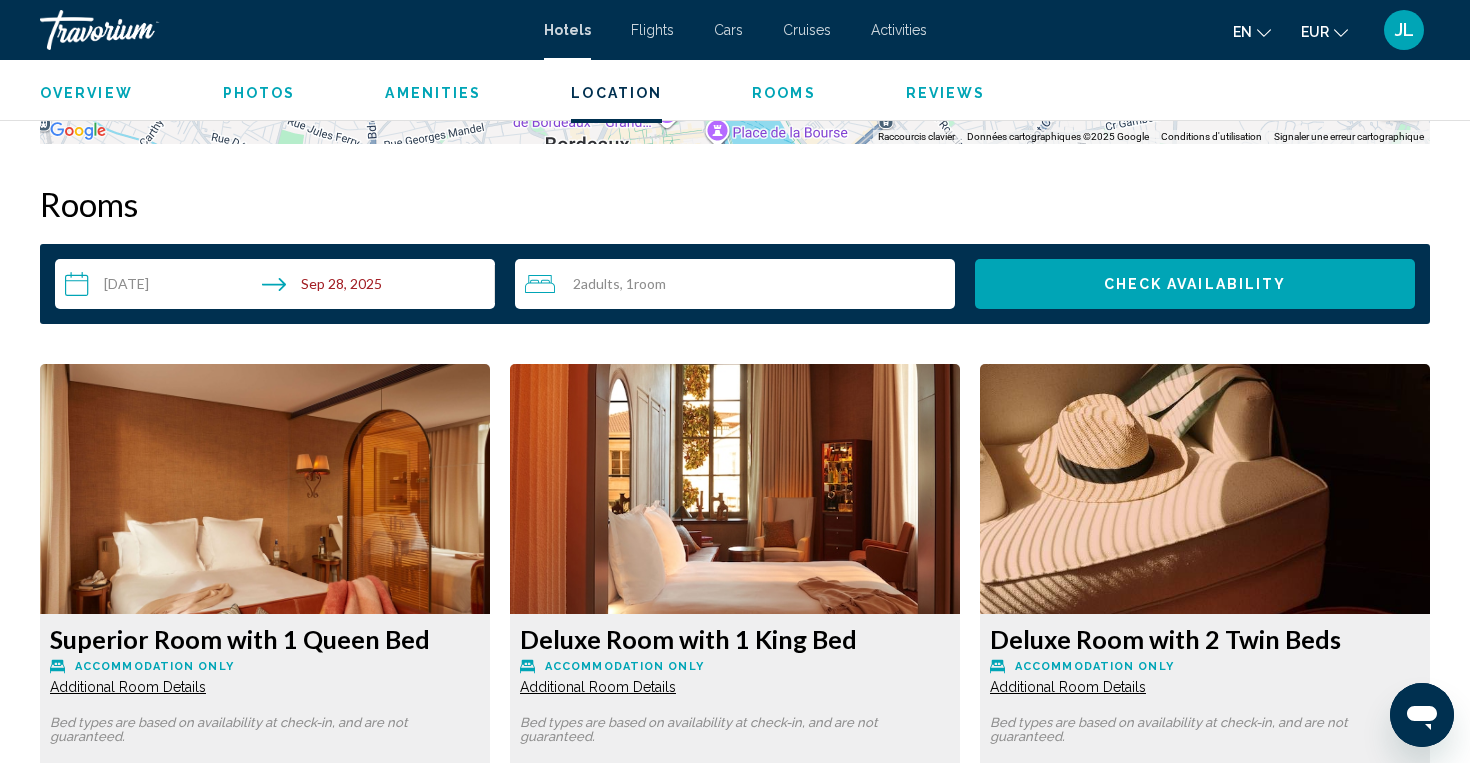 click on "2  Adult Adults , 1  Room rooms" at bounding box center (740, 284) 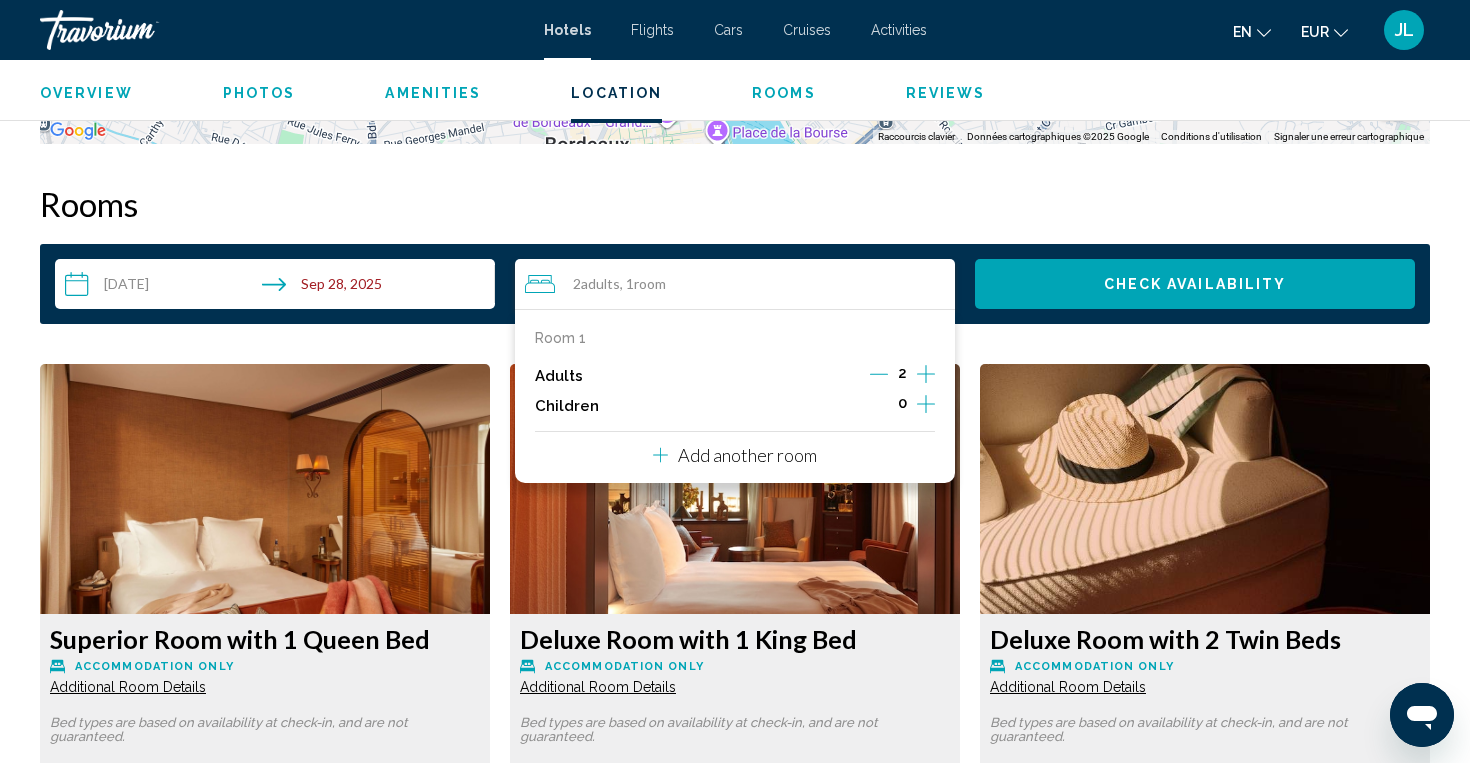 click 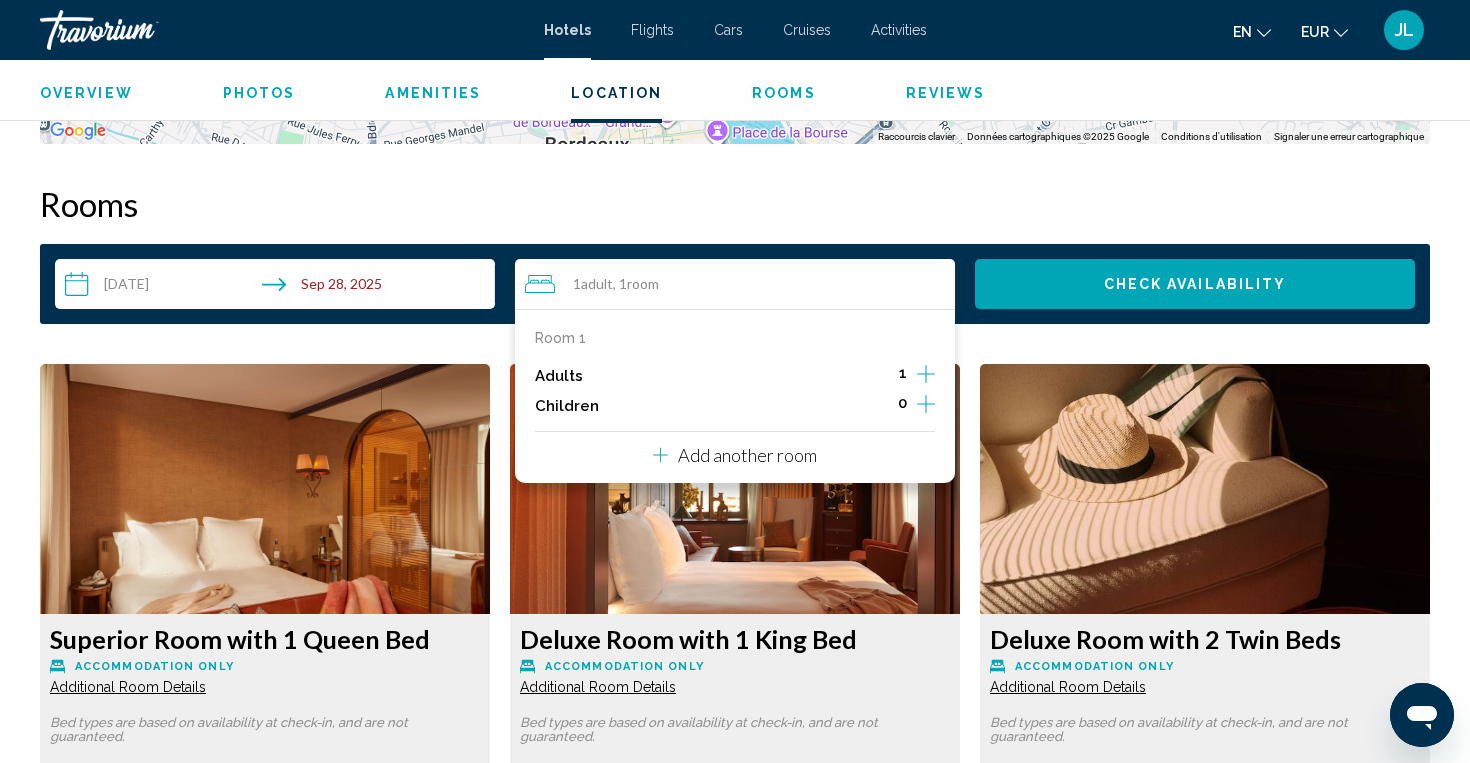 click on "Check Availability" at bounding box center [1195, 285] 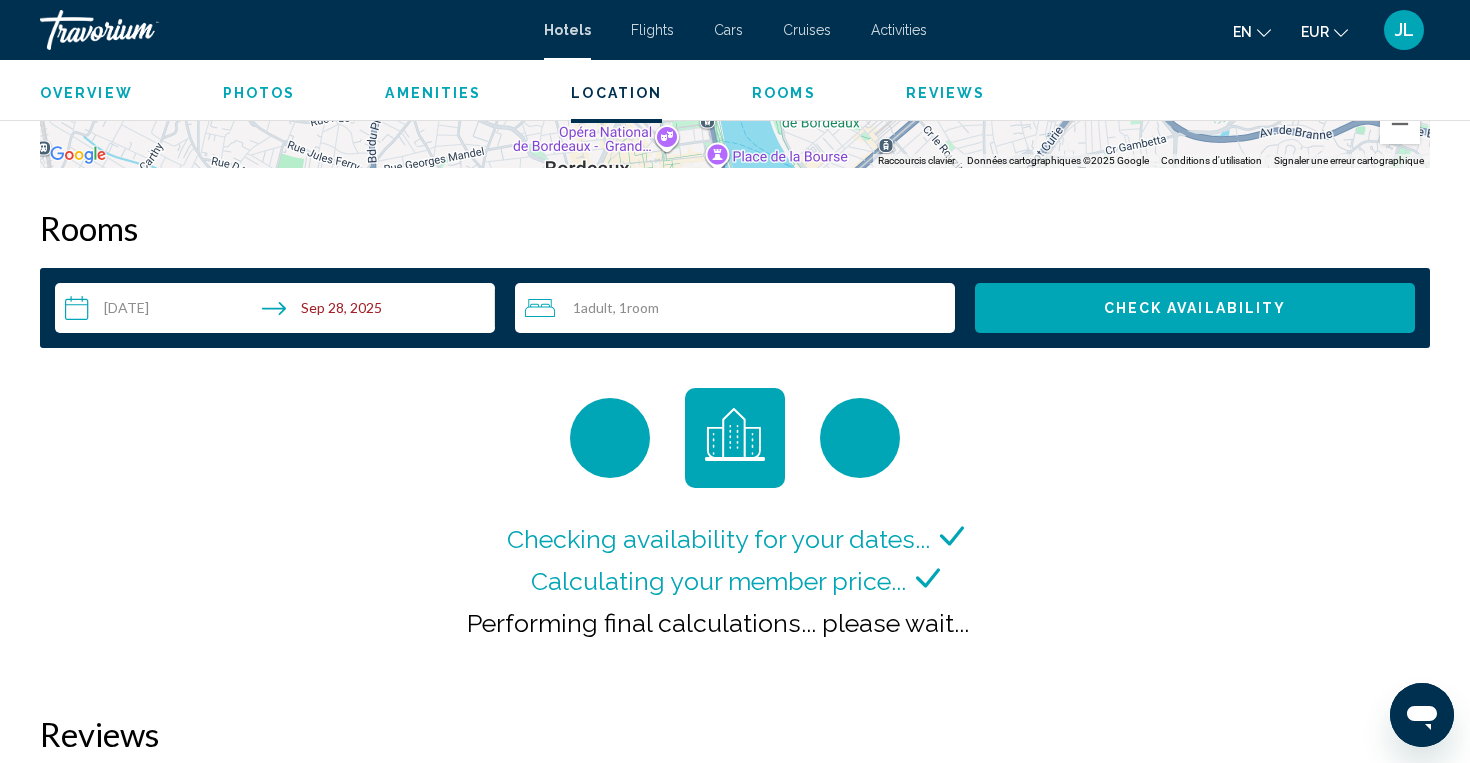 scroll, scrollTop: 2431, scrollLeft: 0, axis: vertical 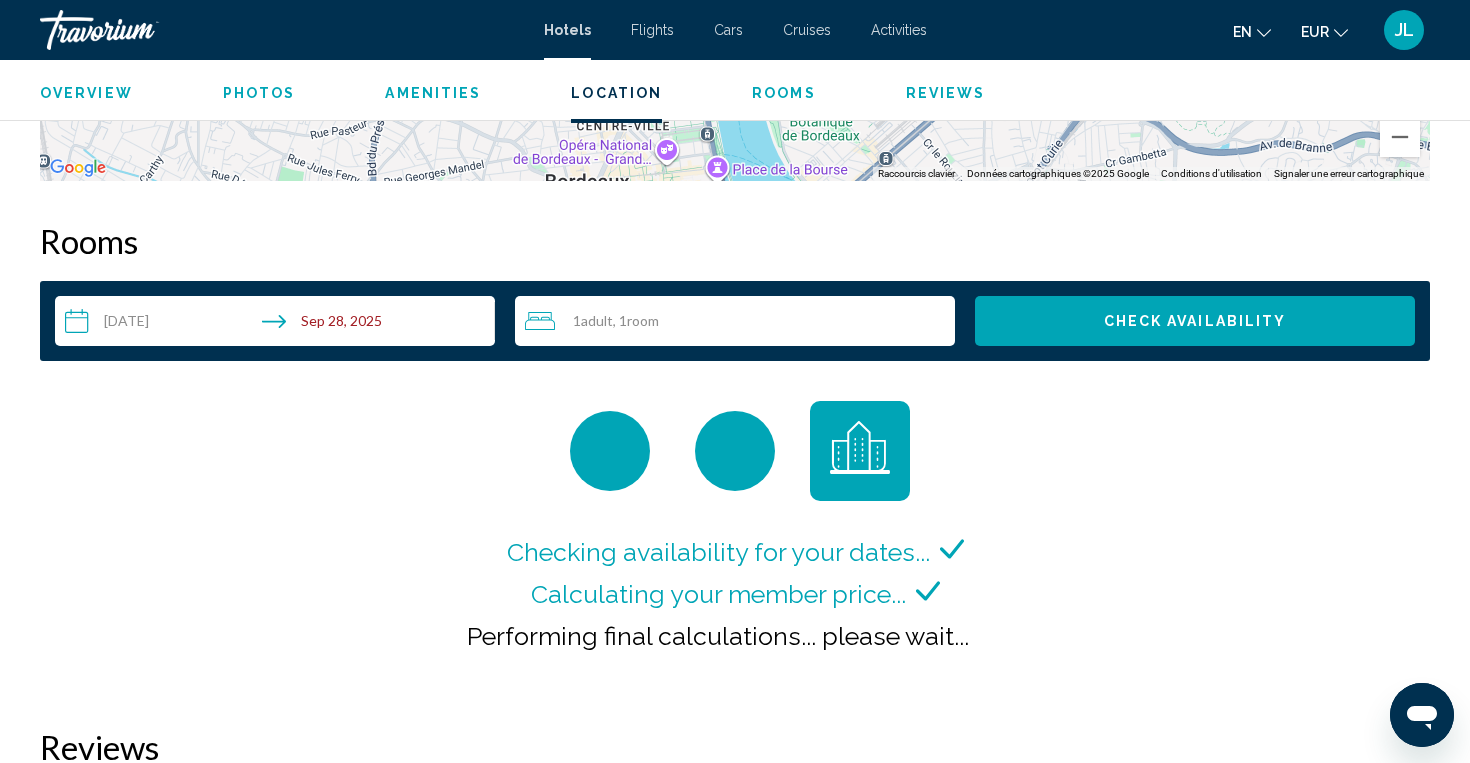 click on "Check Availability" at bounding box center [1195, 322] 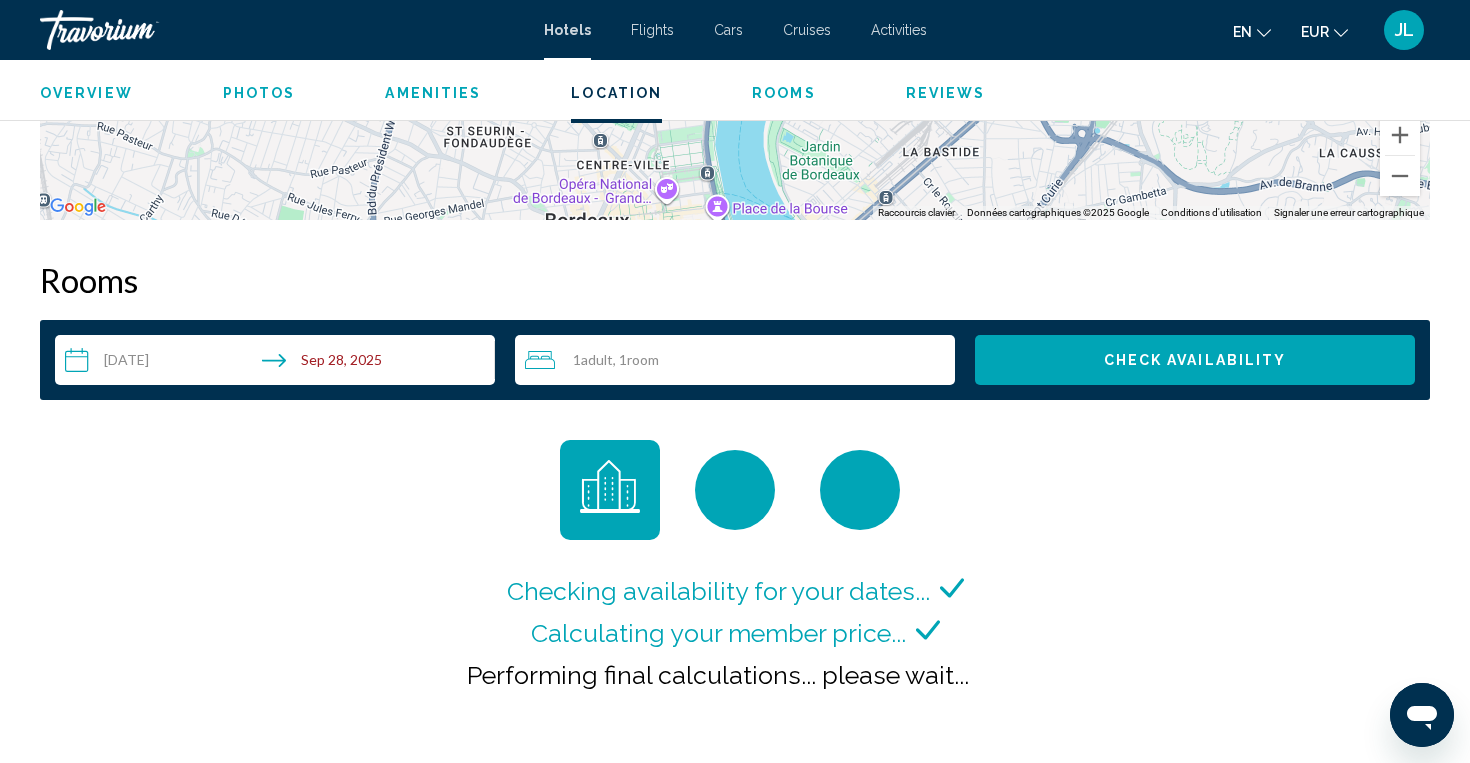 scroll, scrollTop: 2390, scrollLeft: 0, axis: vertical 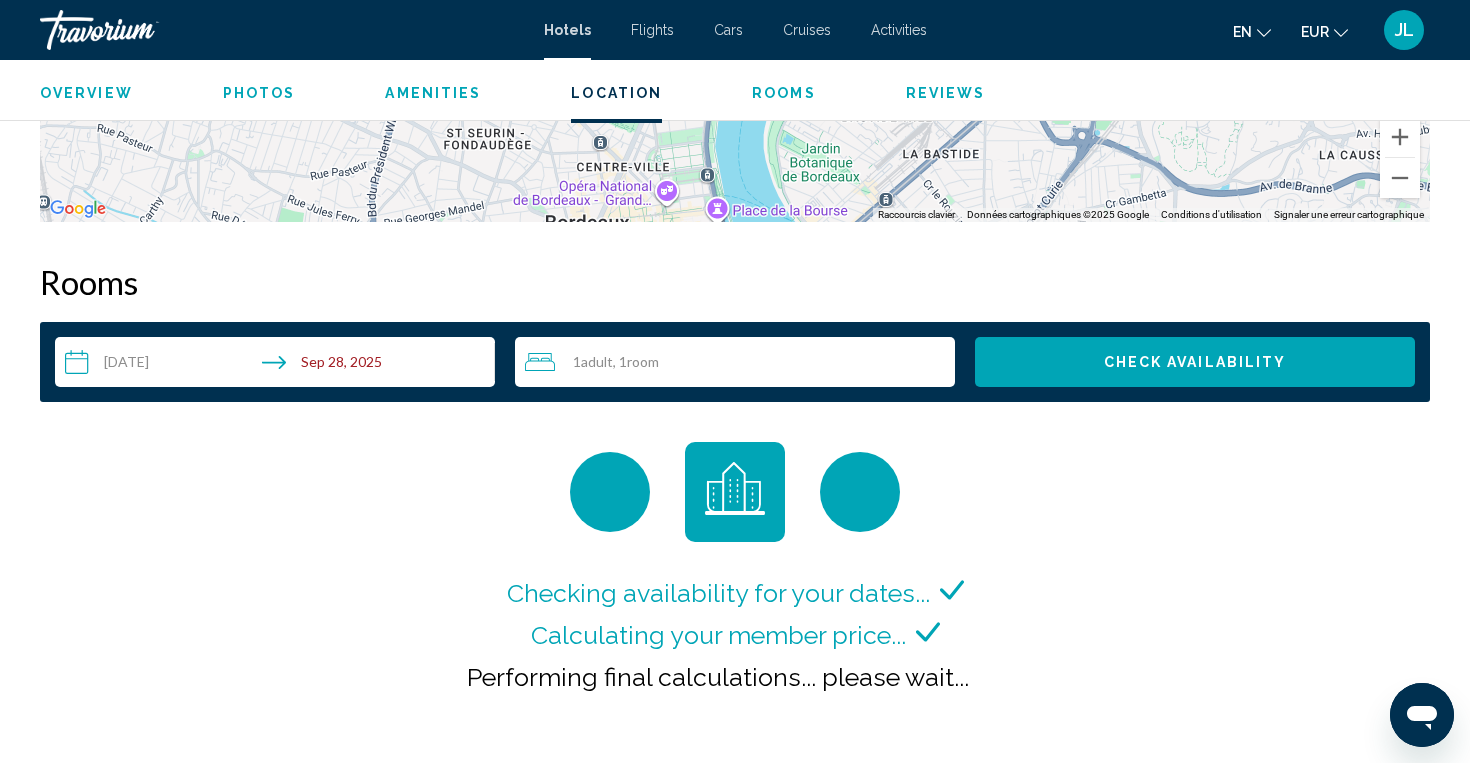click on "1  Adult Adults , 1  Room rooms" at bounding box center (740, 362) 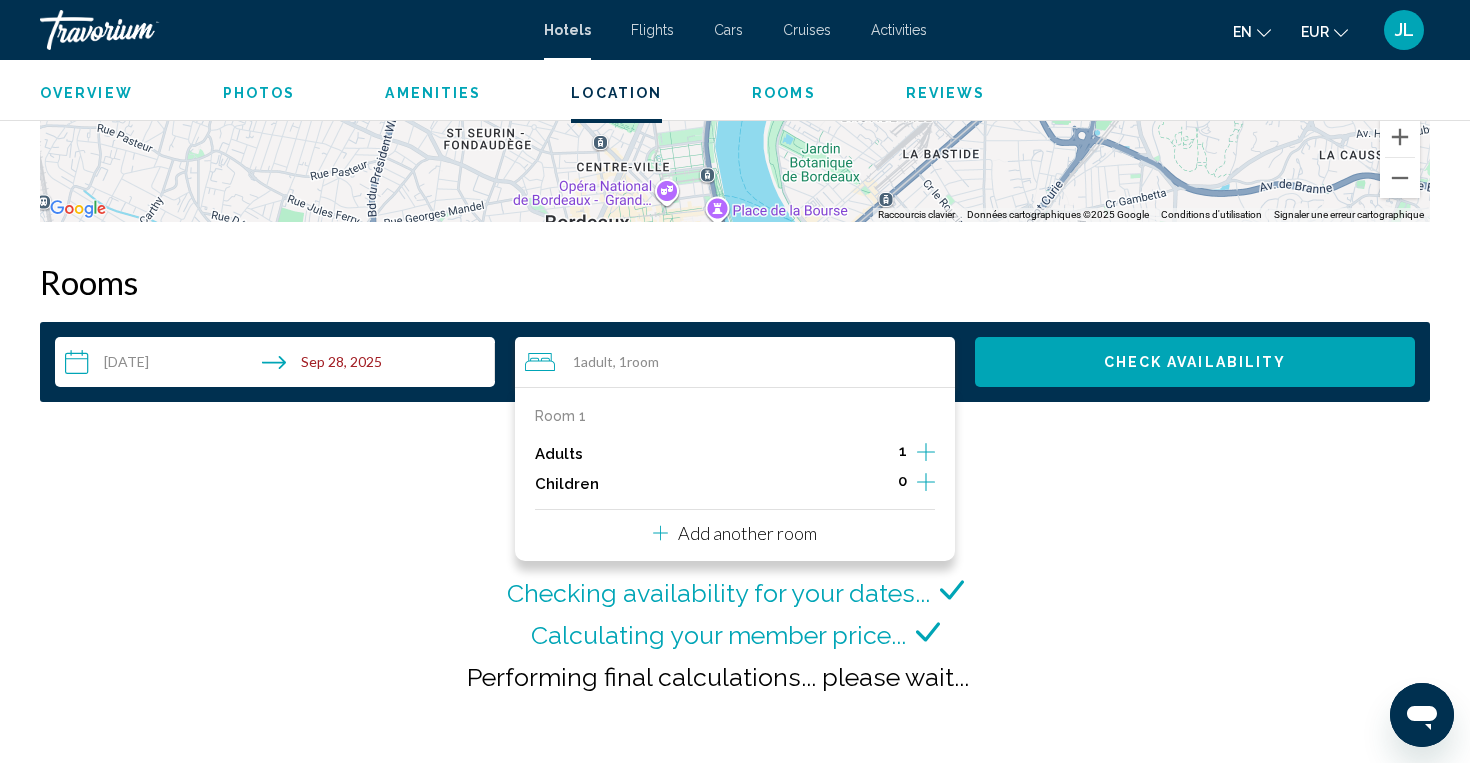 click 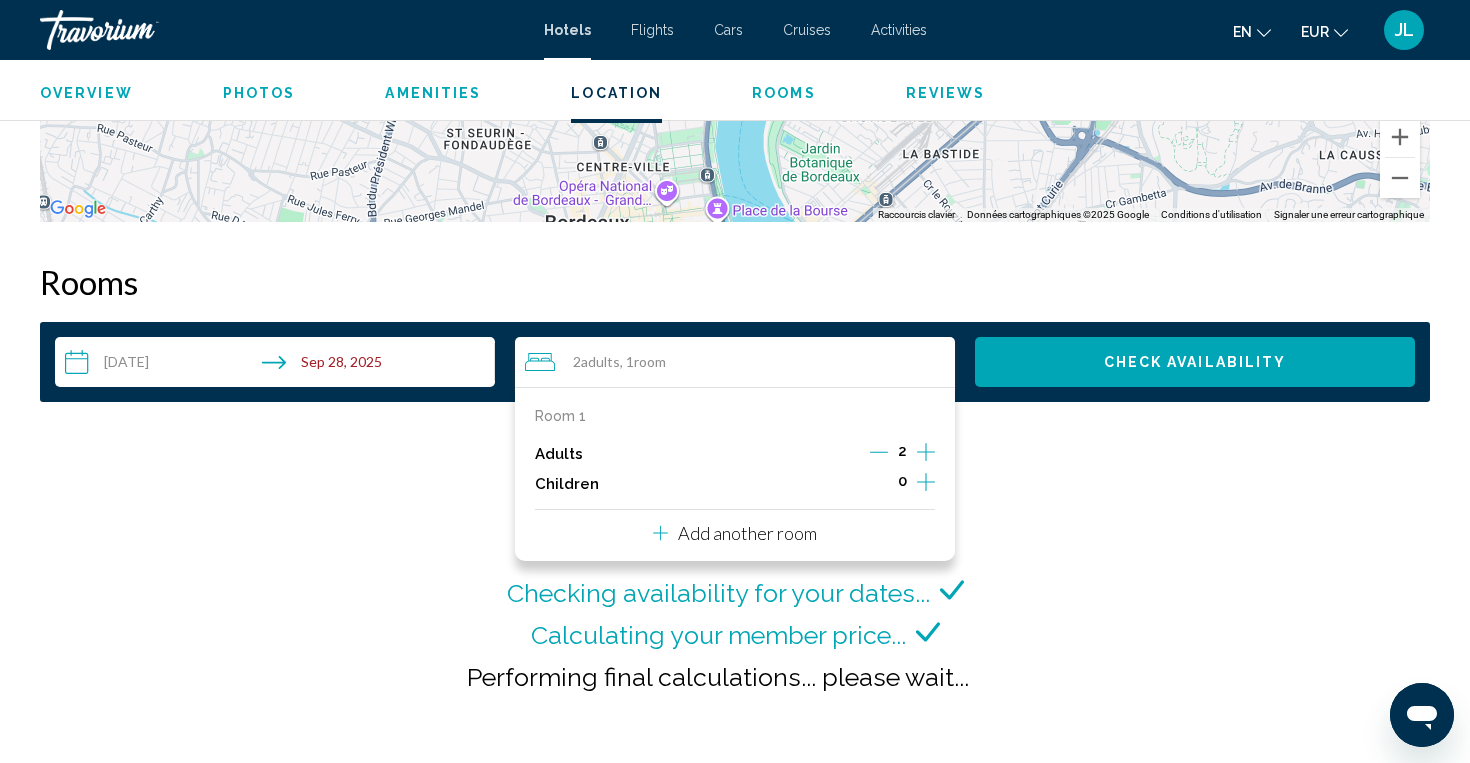 click on "Check Availability" at bounding box center (1195, 362) 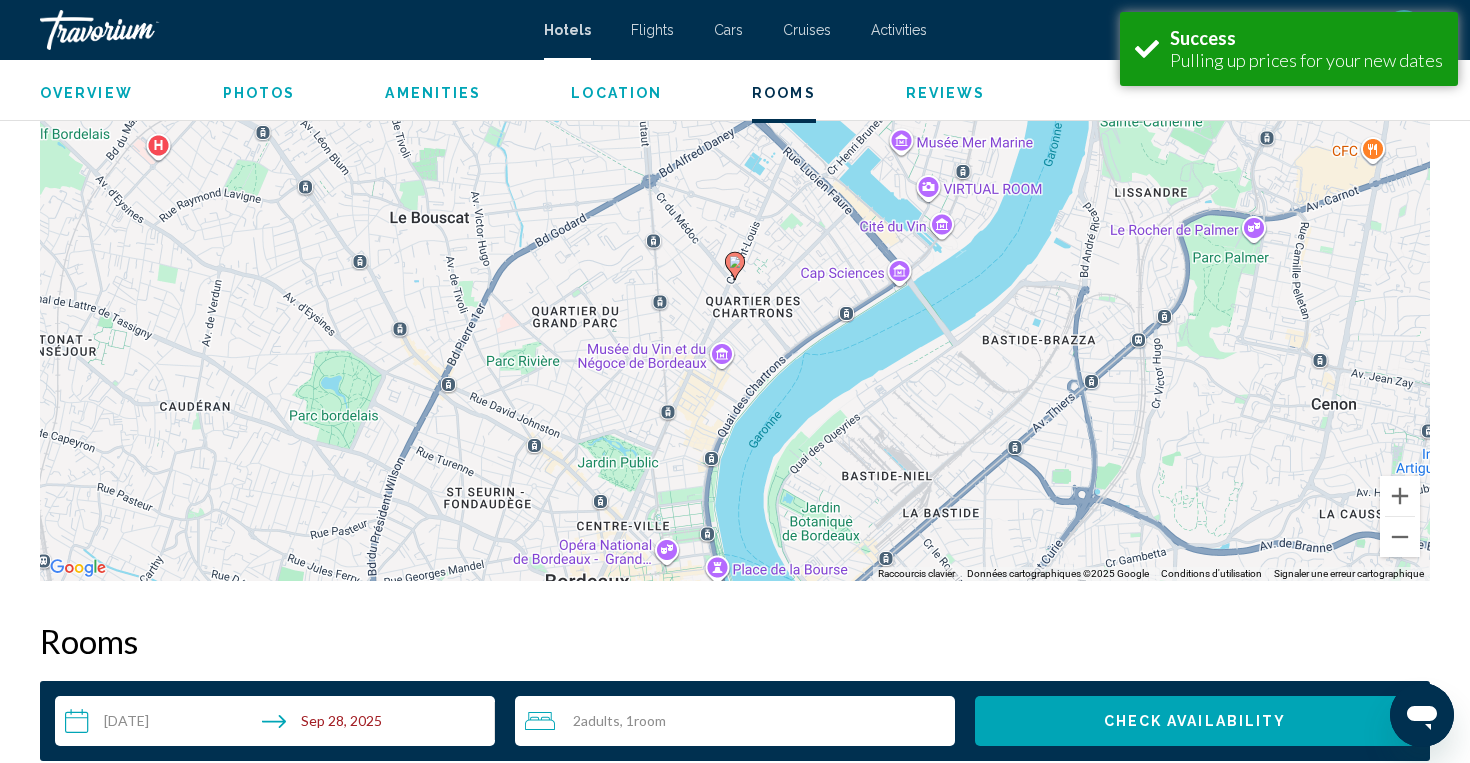scroll, scrollTop: 2531, scrollLeft: 0, axis: vertical 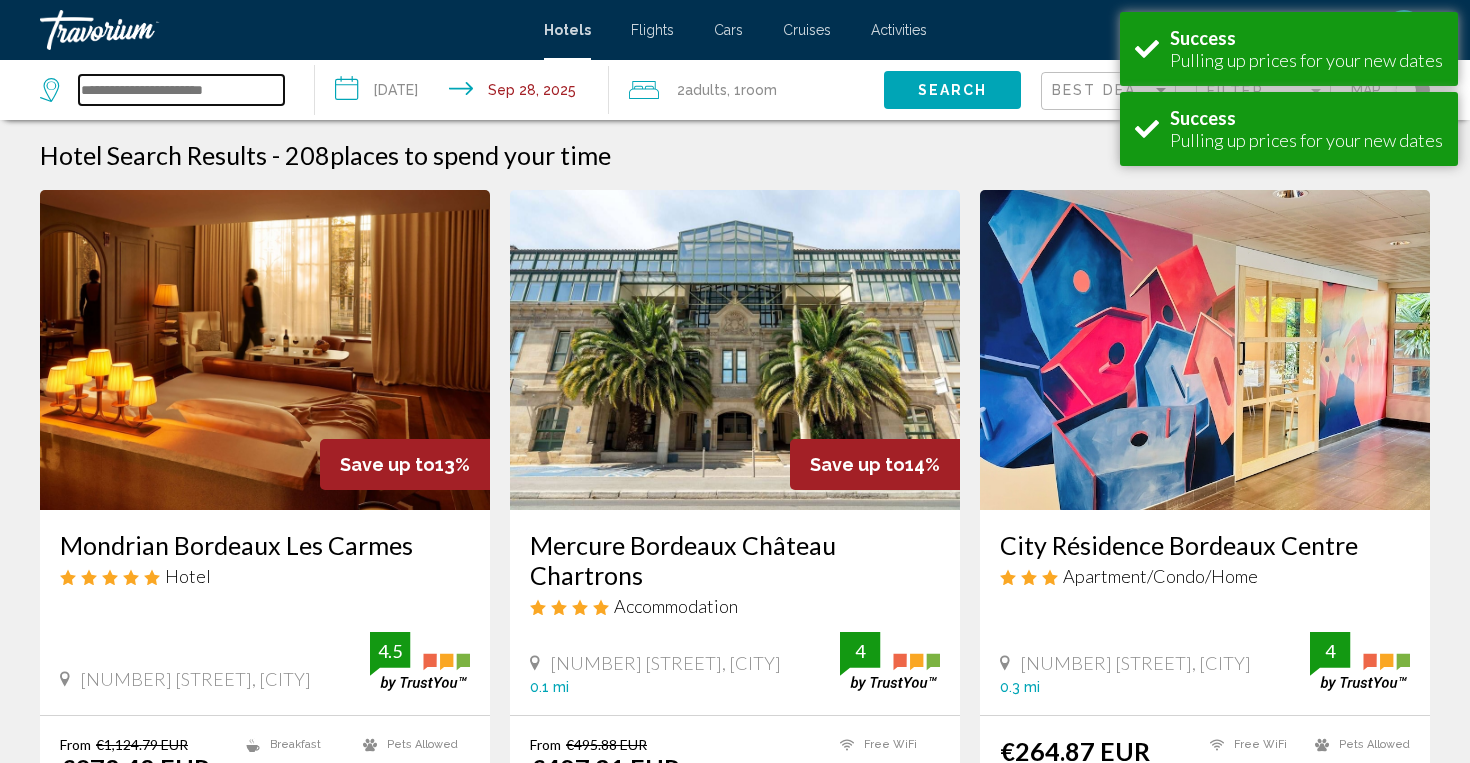 click at bounding box center [181, 90] 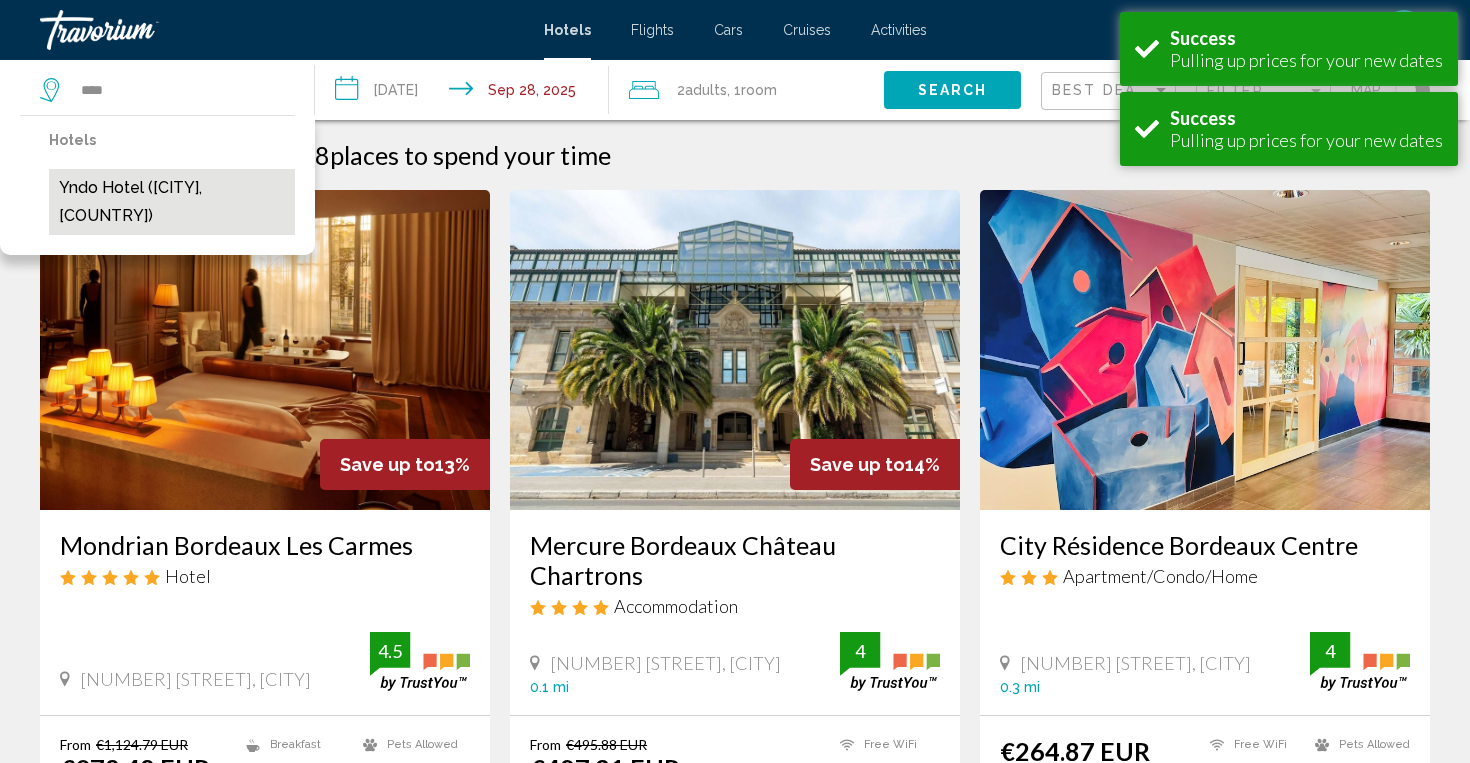 click on "Yndo Hotel (Bordeaux, FR)" at bounding box center (172, 202) 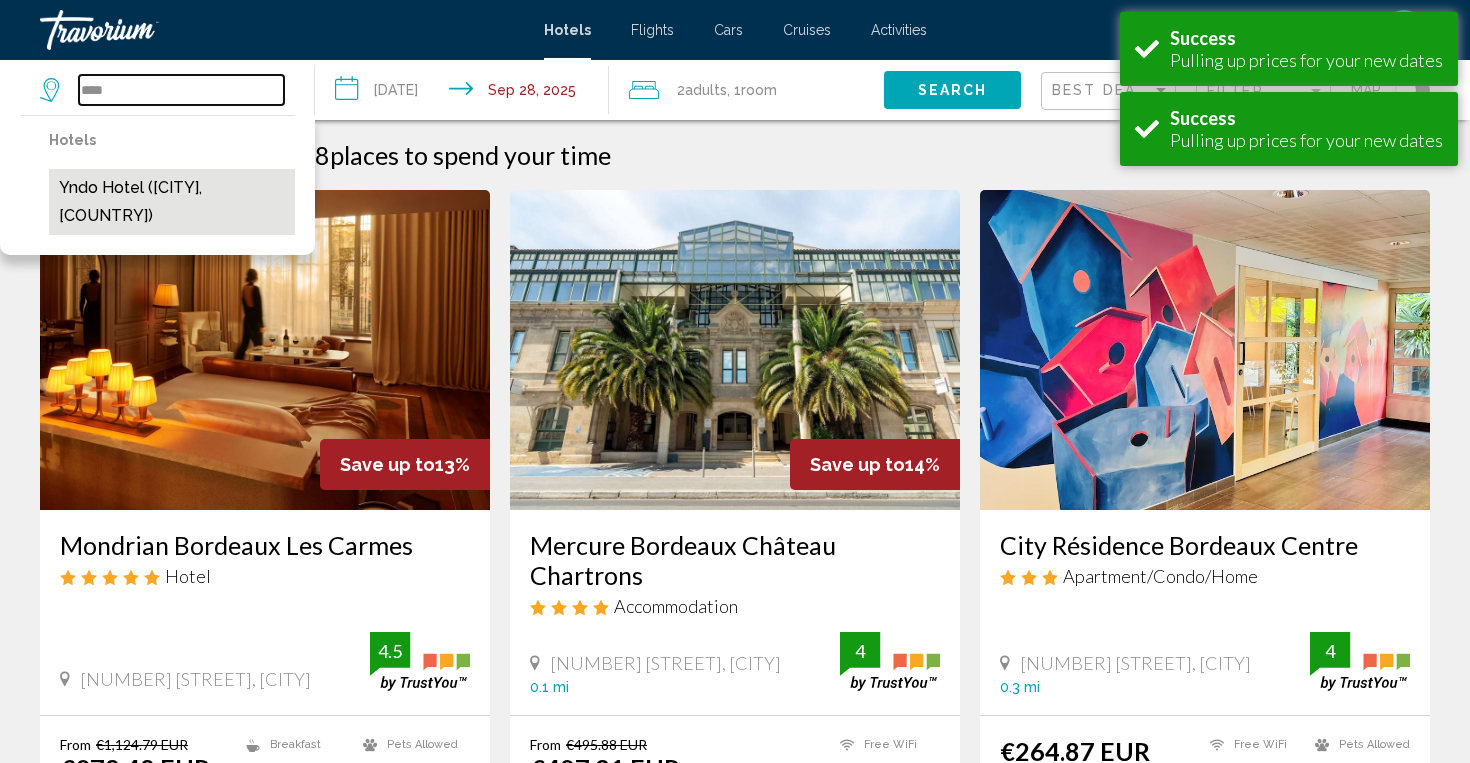type on "**********" 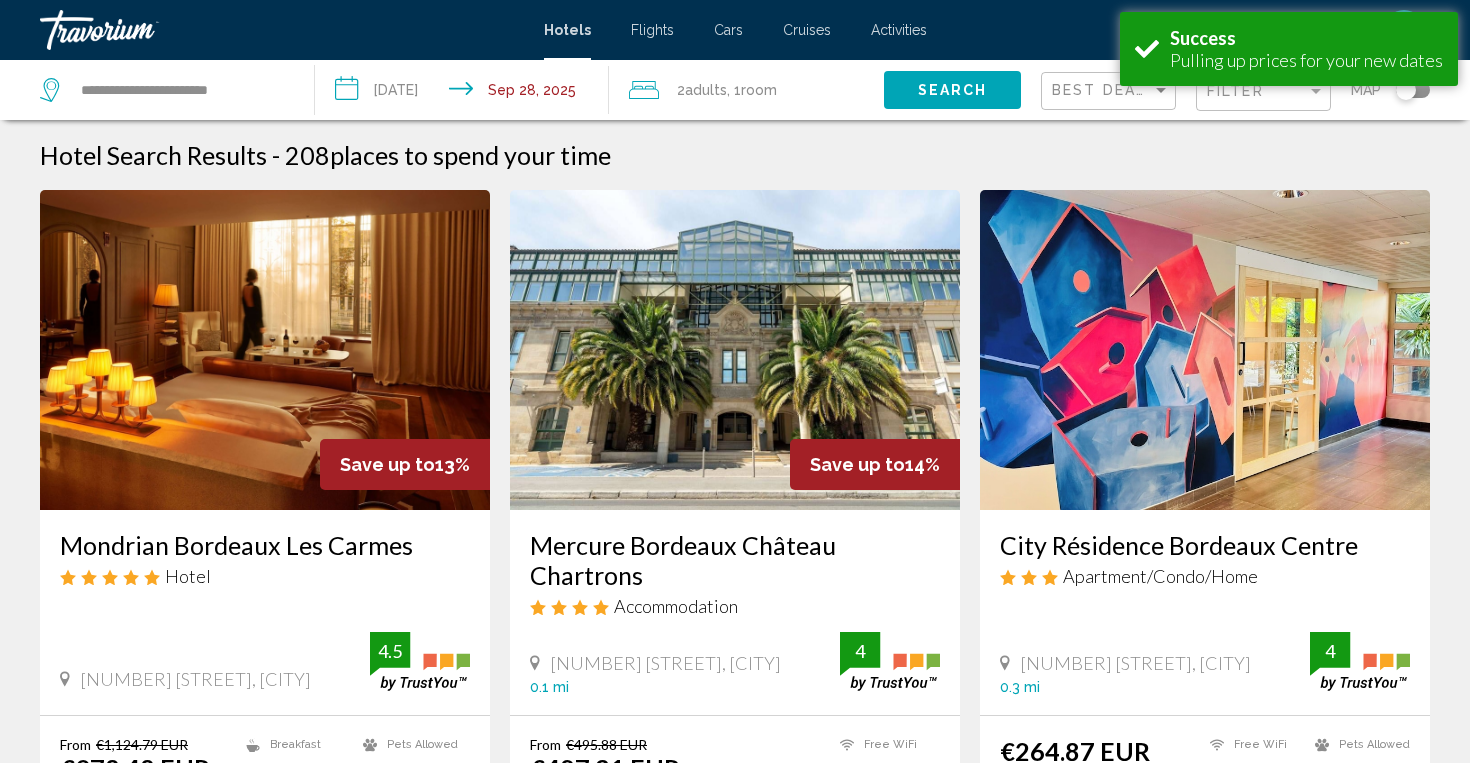 click on "**********" at bounding box center [466, 93] 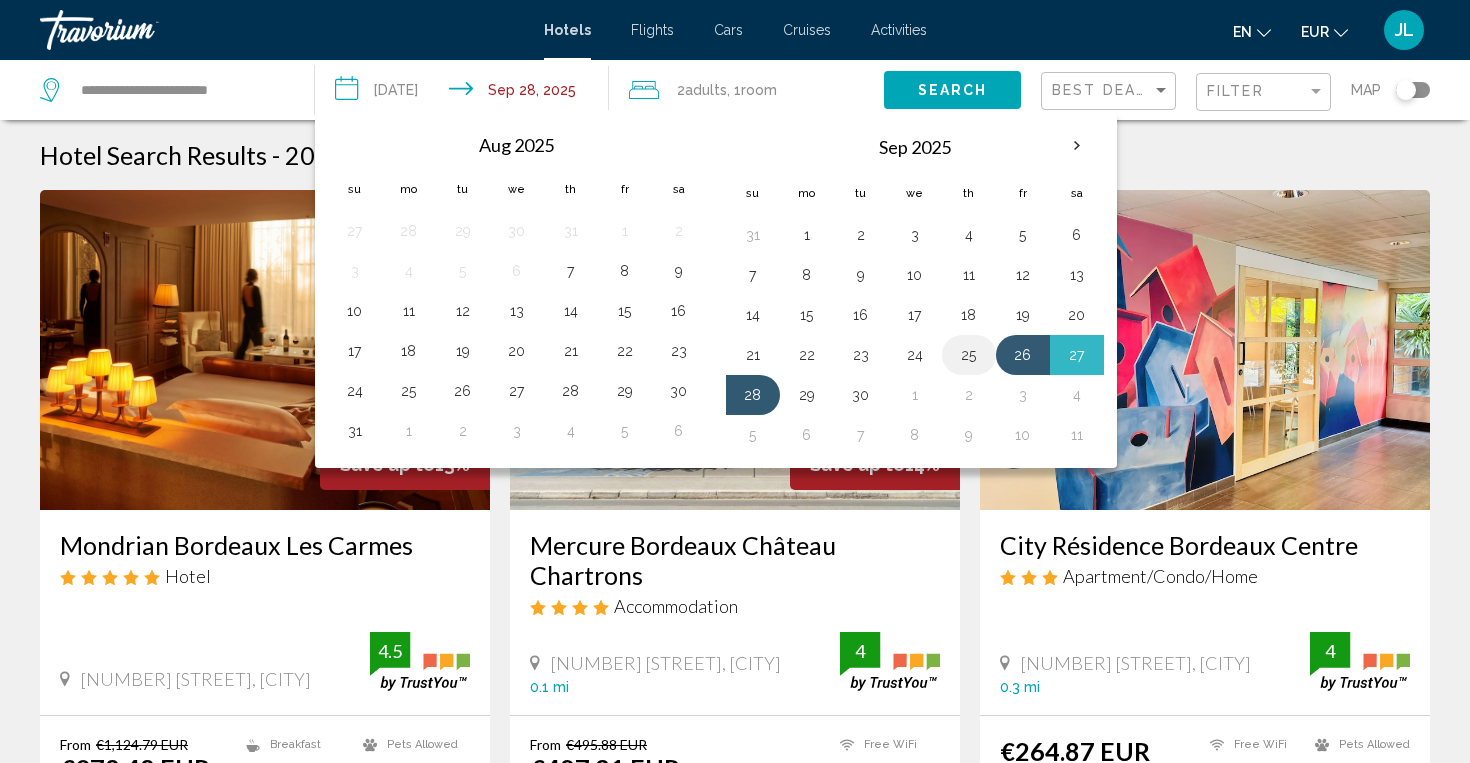 click on "25" at bounding box center (969, 355) 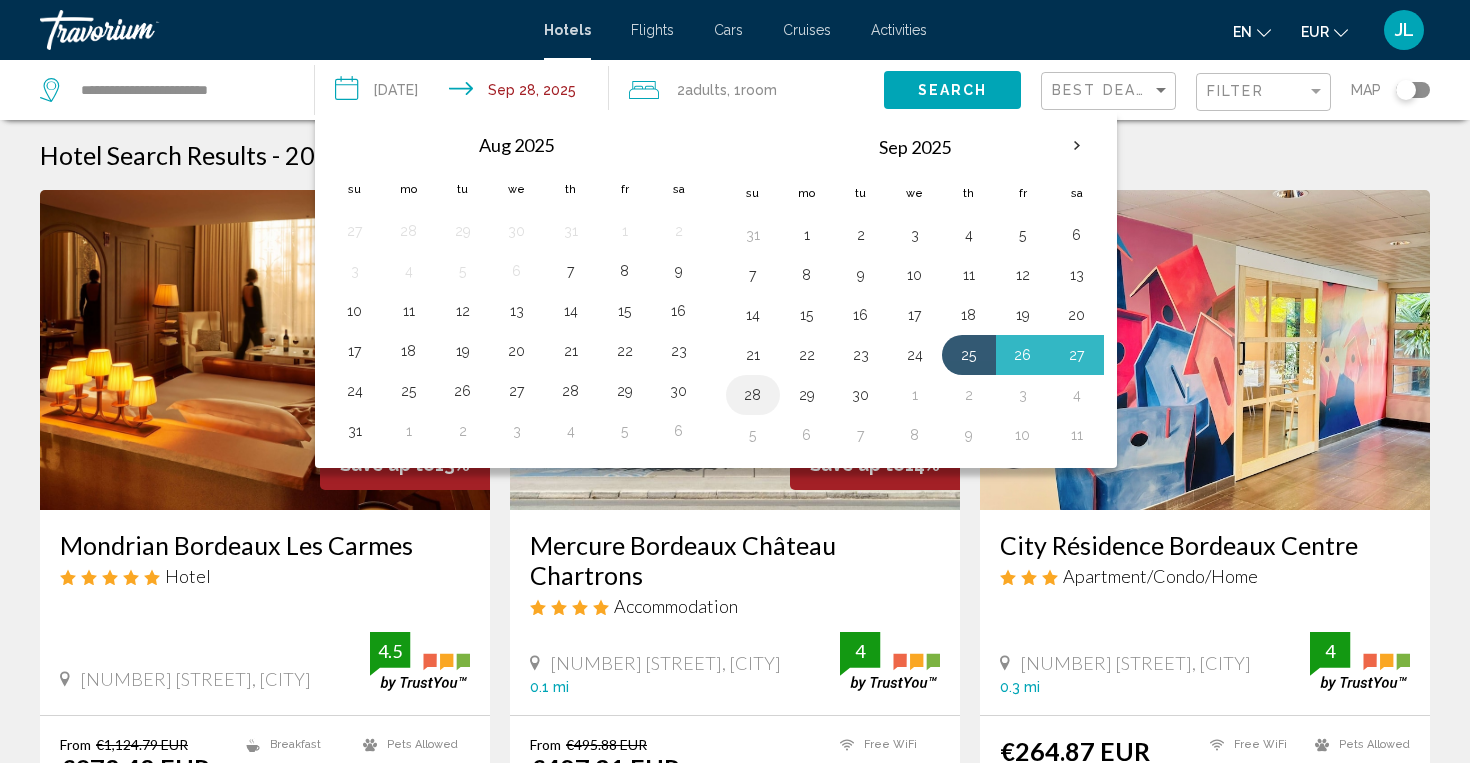 click on "28" at bounding box center (753, 395) 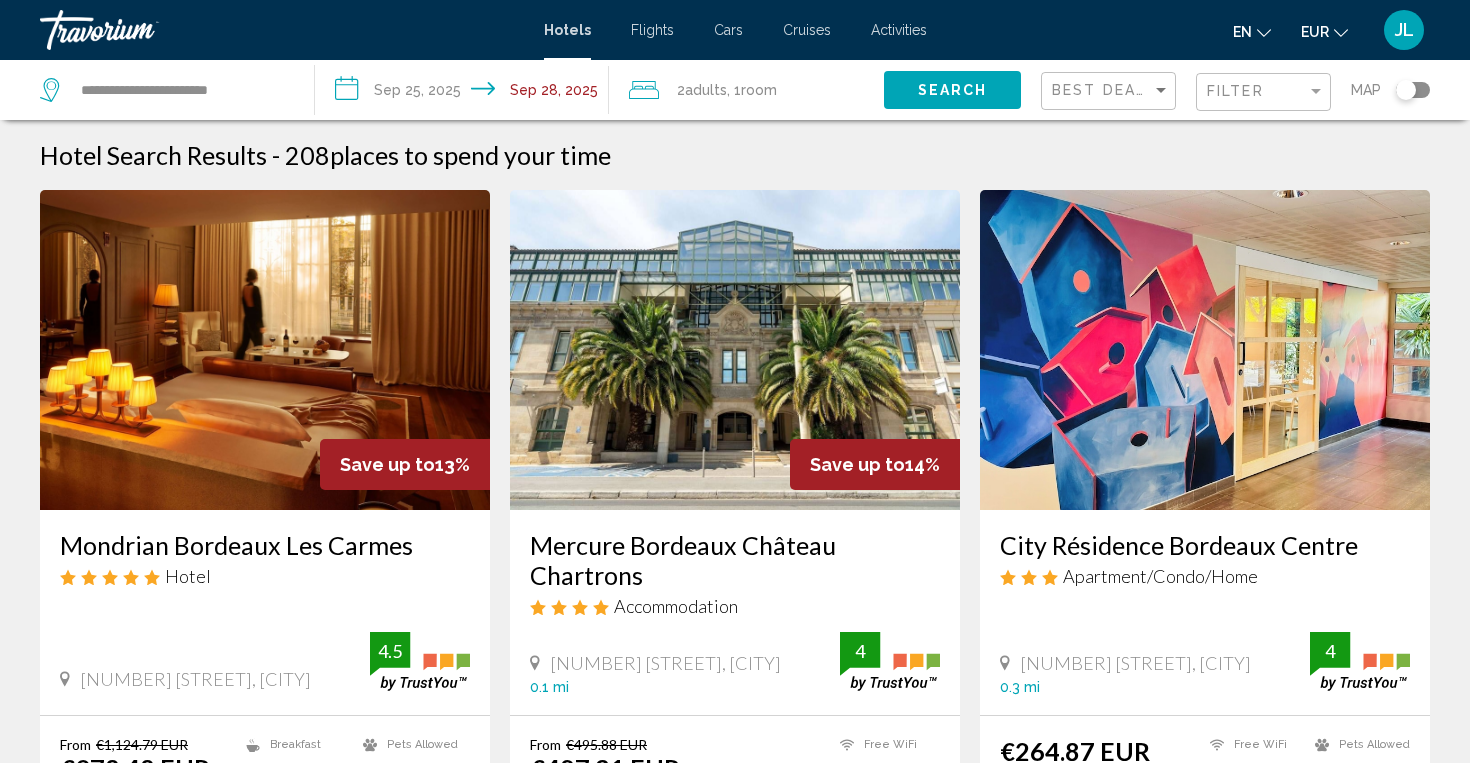 click on "**********" at bounding box center [735, 1592] 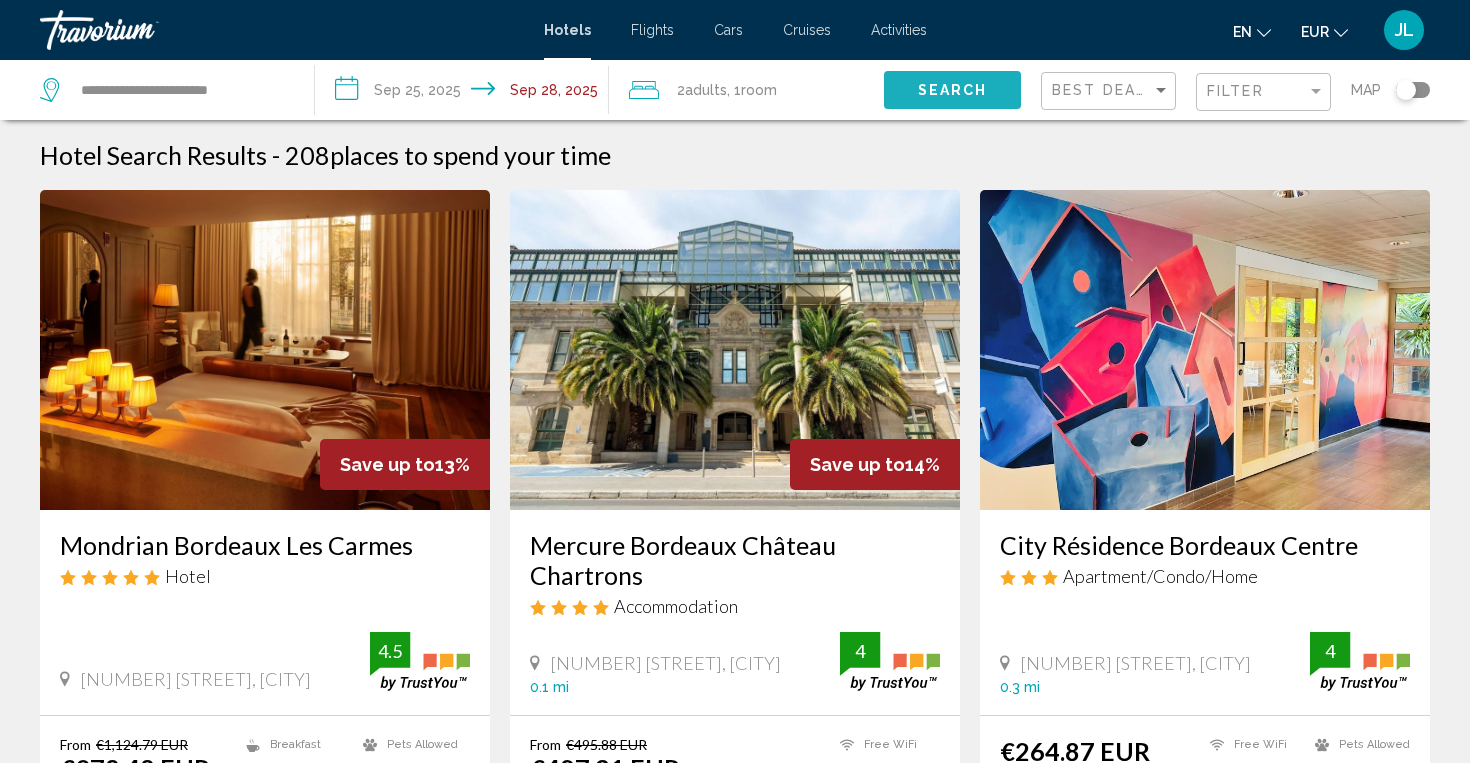 click on "Search" 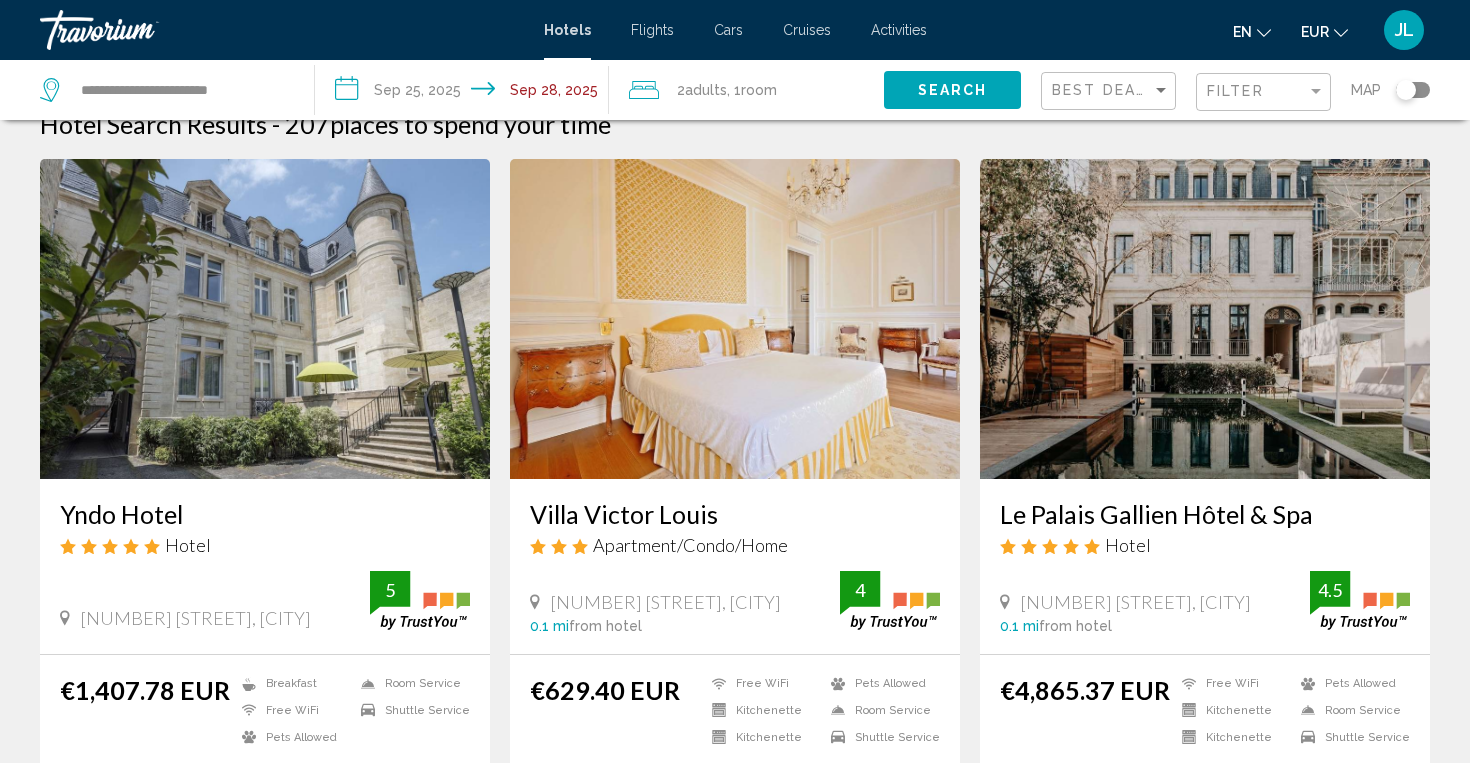 scroll, scrollTop: 39, scrollLeft: 0, axis: vertical 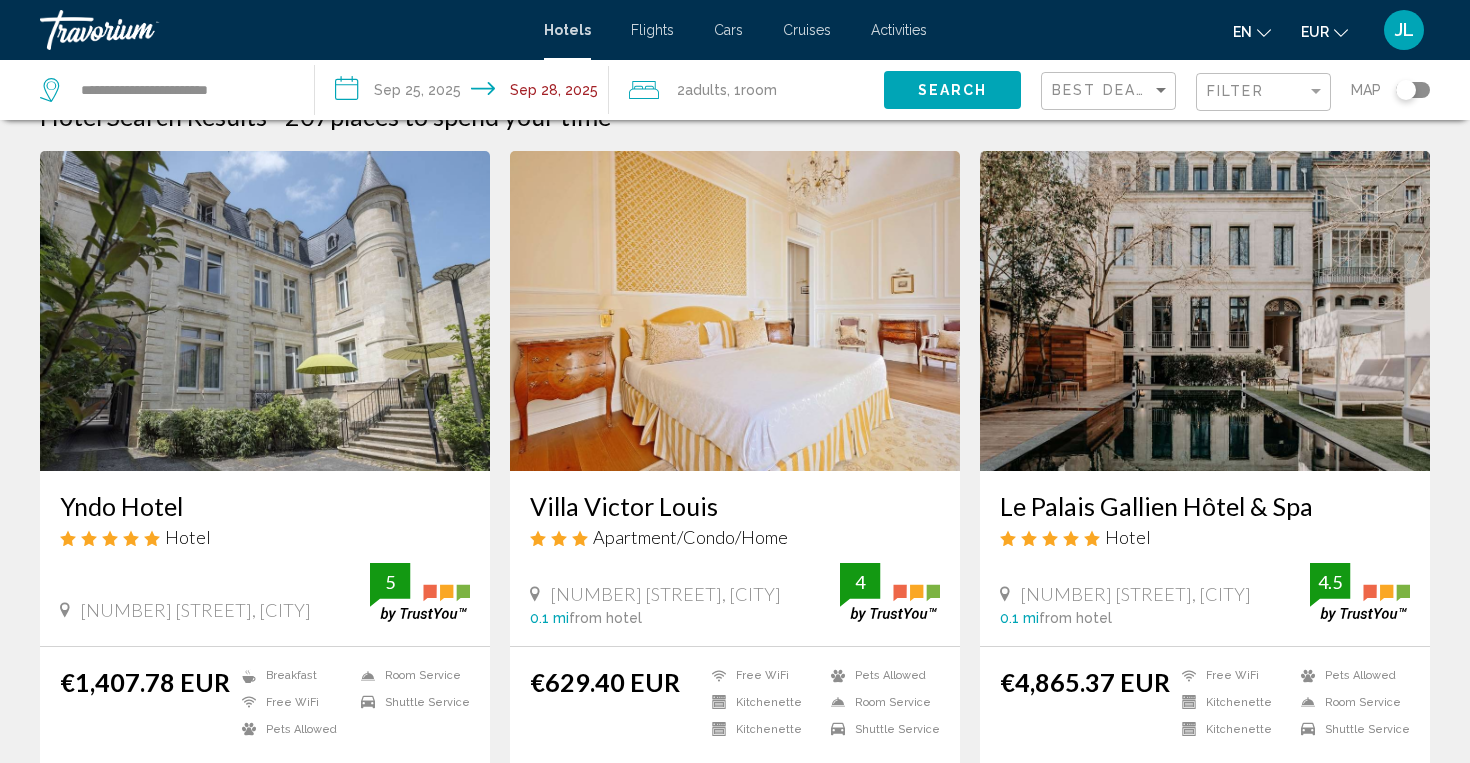 click on "Yndo Hotel" at bounding box center [265, 506] 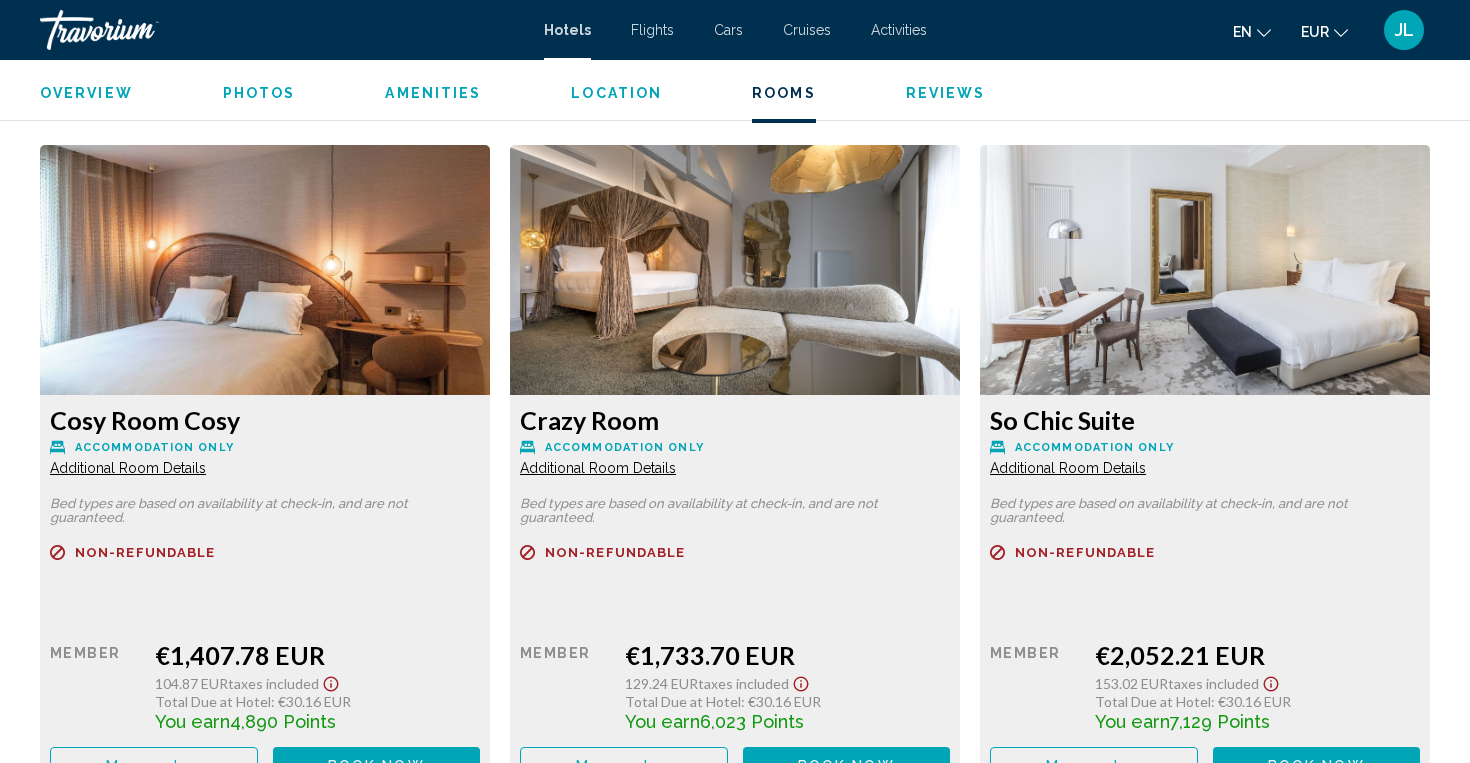 scroll, scrollTop: 2653, scrollLeft: 0, axis: vertical 